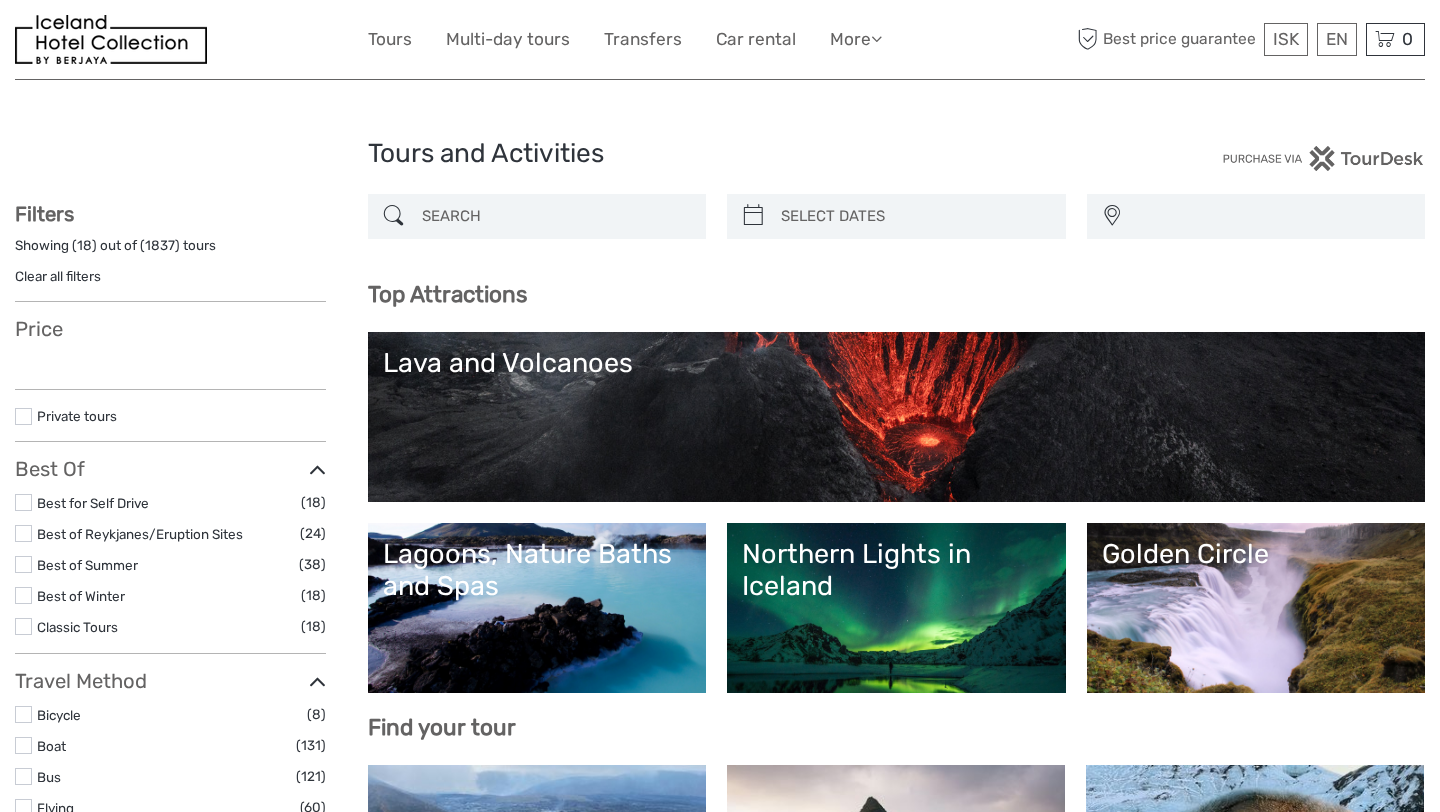 select 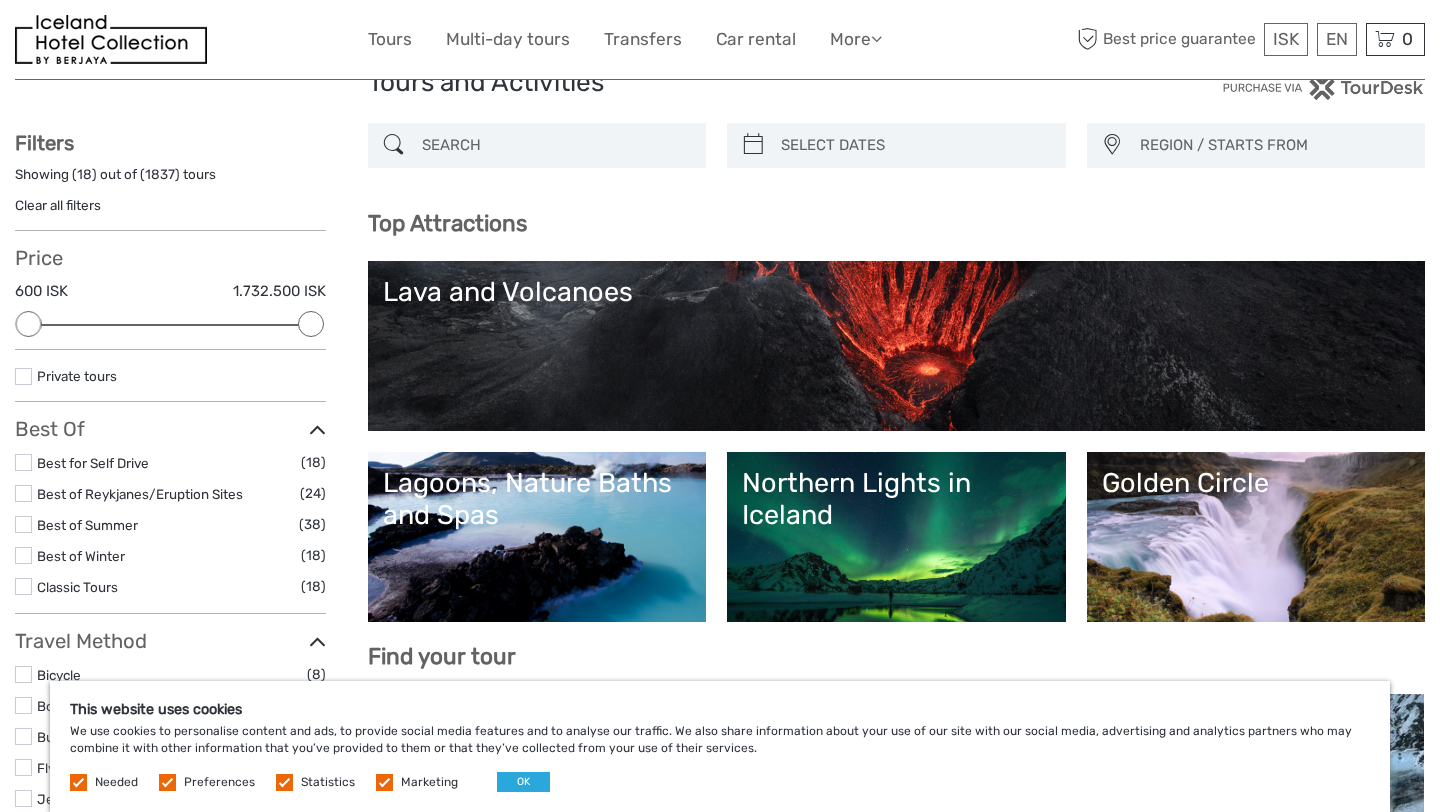 scroll, scrollTop: 81, scrollLeft: 0, axis: vertical 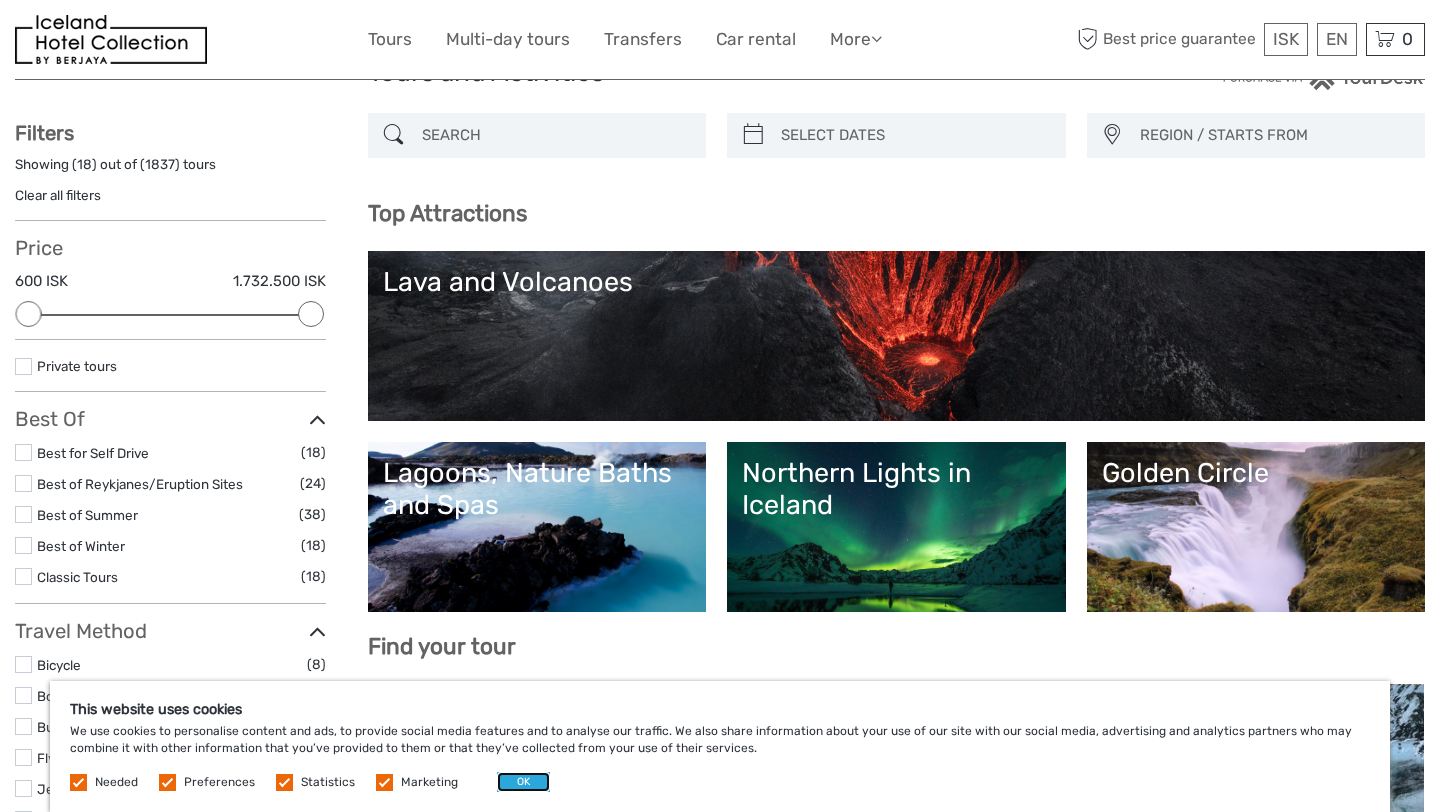 click on "OK" at bounding box center (523, 782) 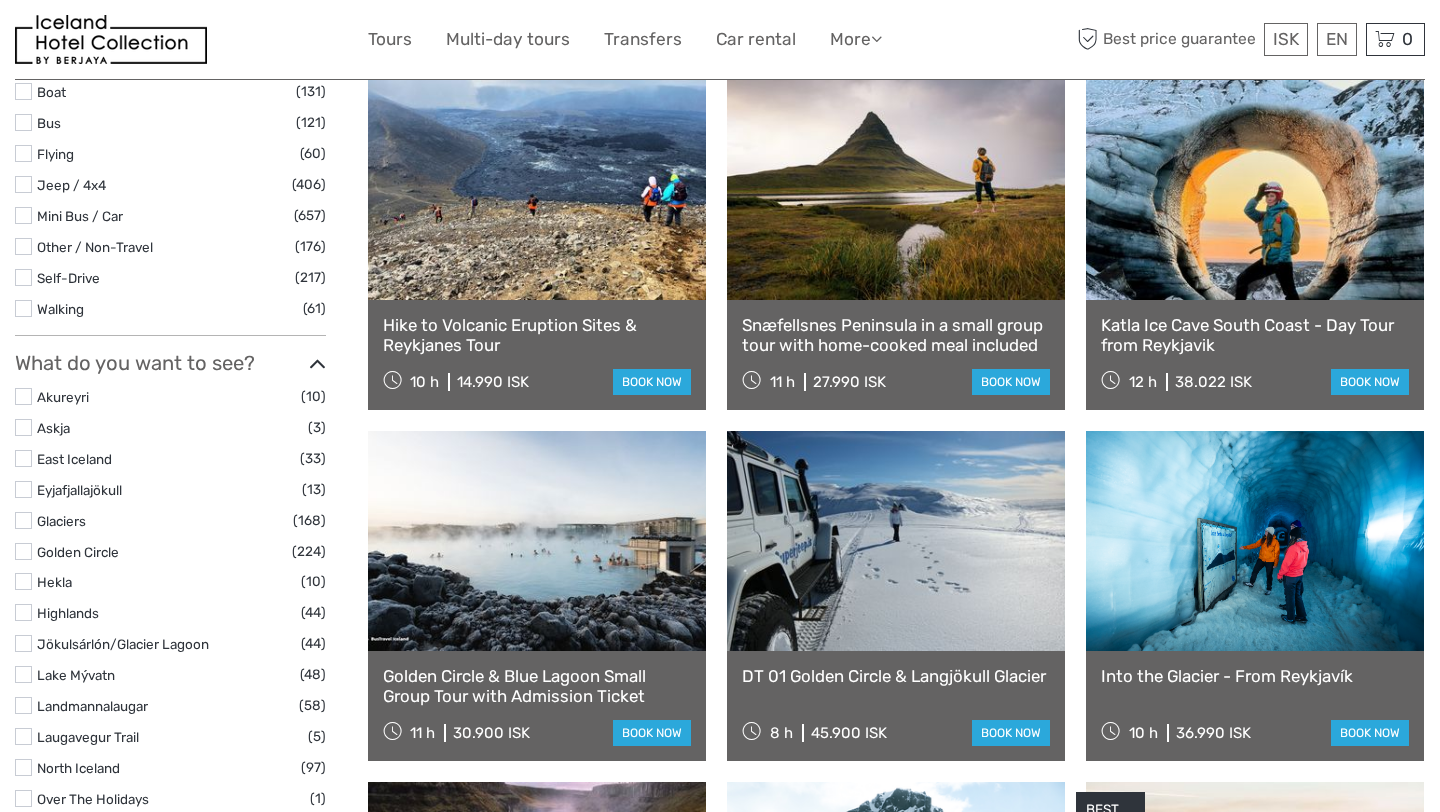 scroll, scrollTop: 692, scrollLeft: 0, axis: vertical 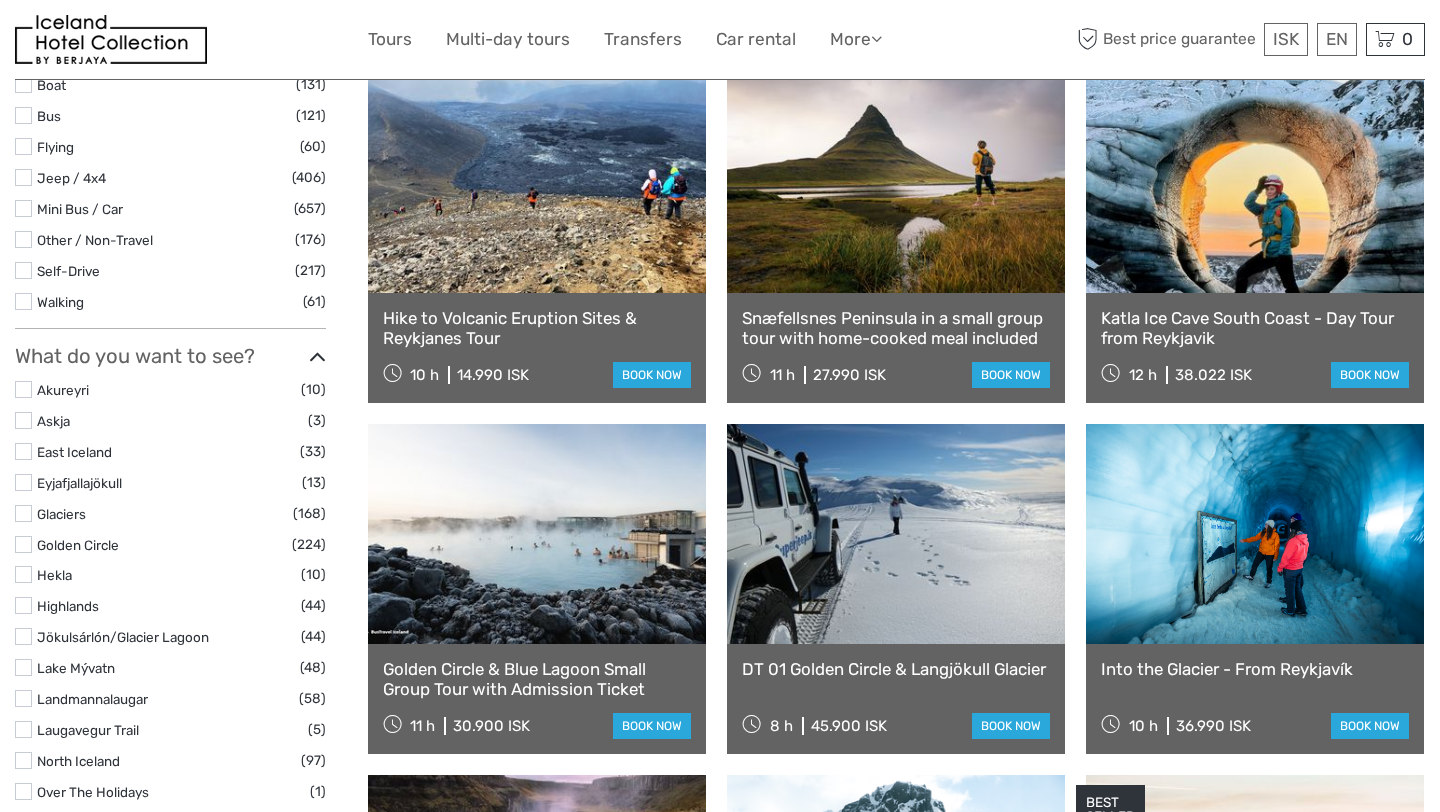 click at bounding box center [537, 534] 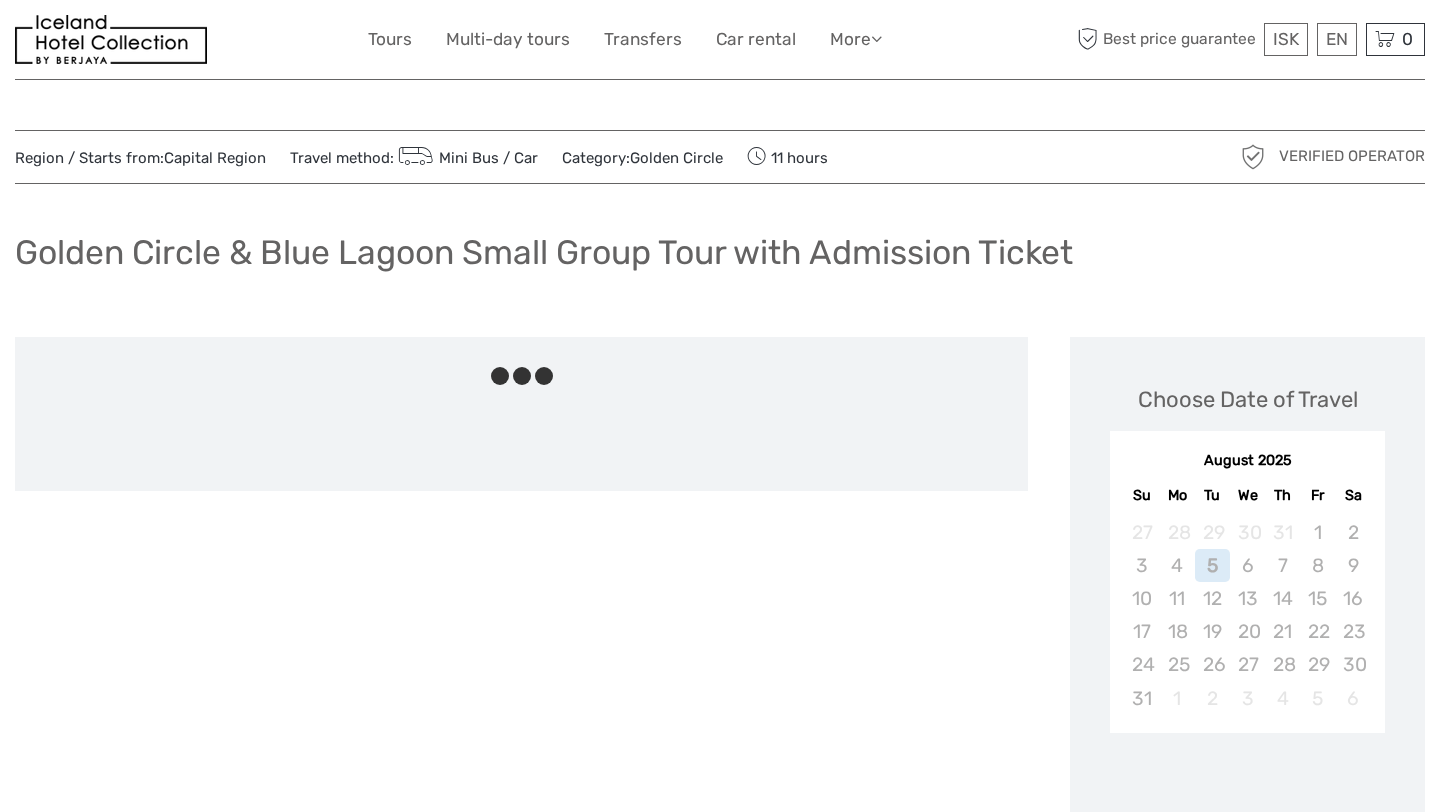 scroll, scrollTop: 0, scrollLeft: 0, axis: both 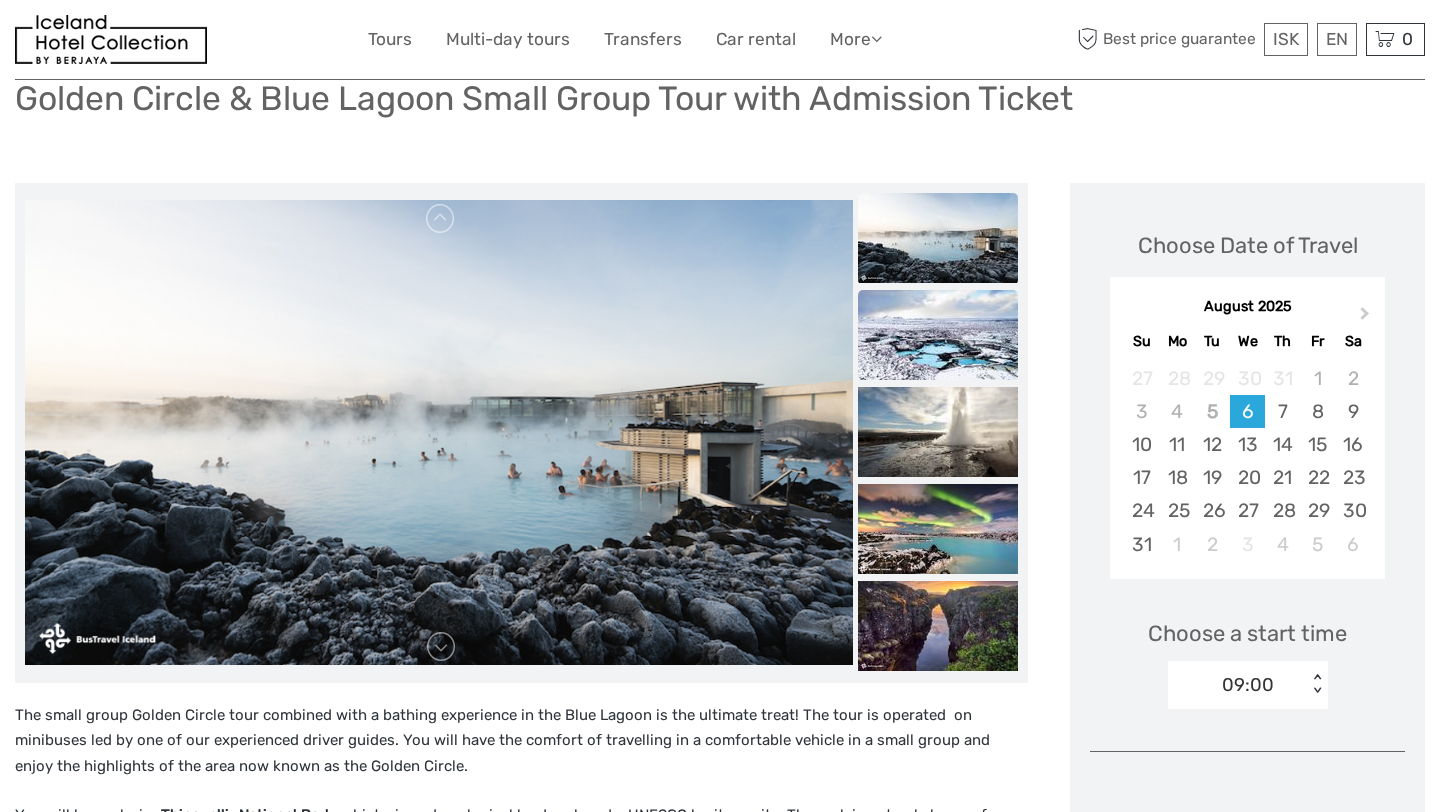 click at bounding box center [938, 335] 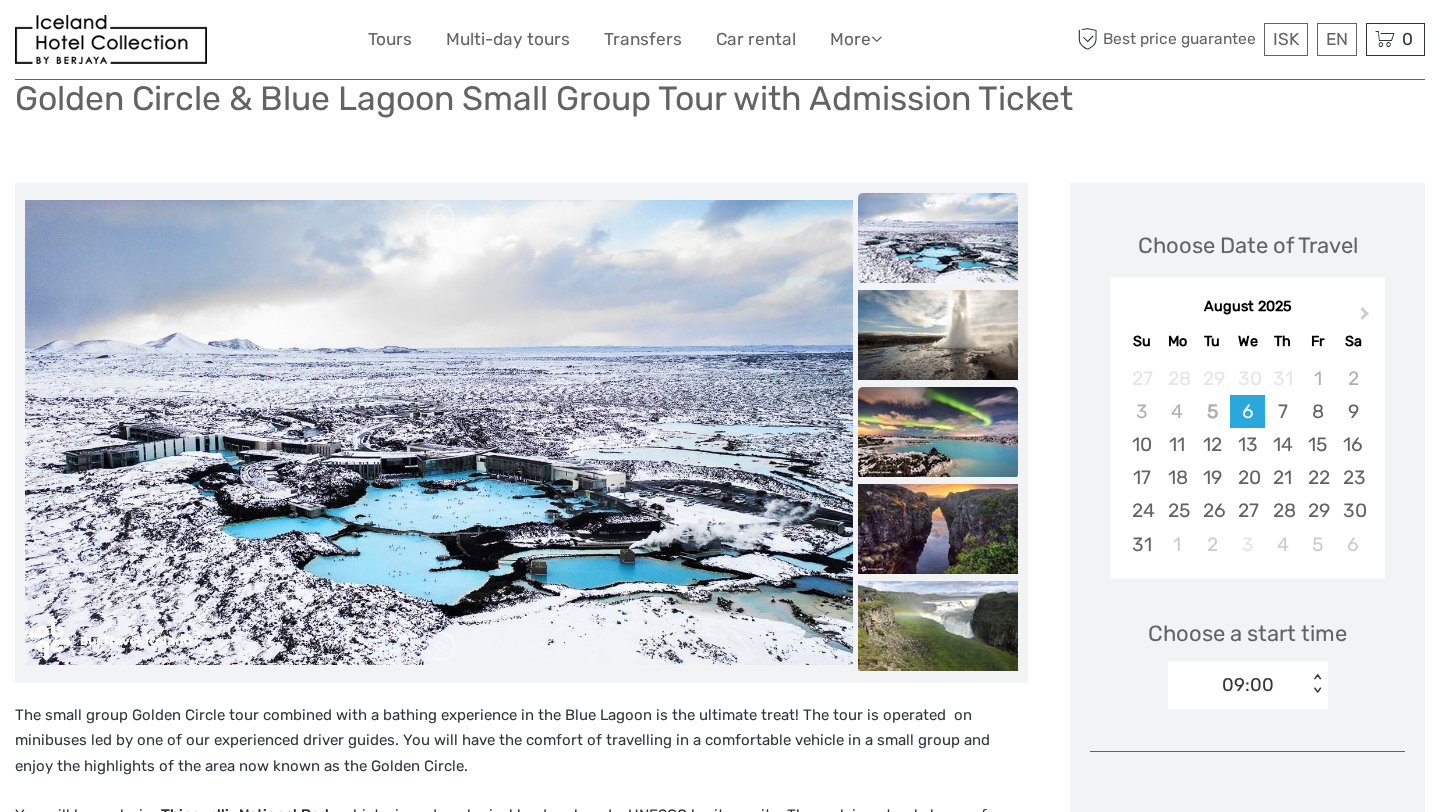 click at bounding box center (938, 432) 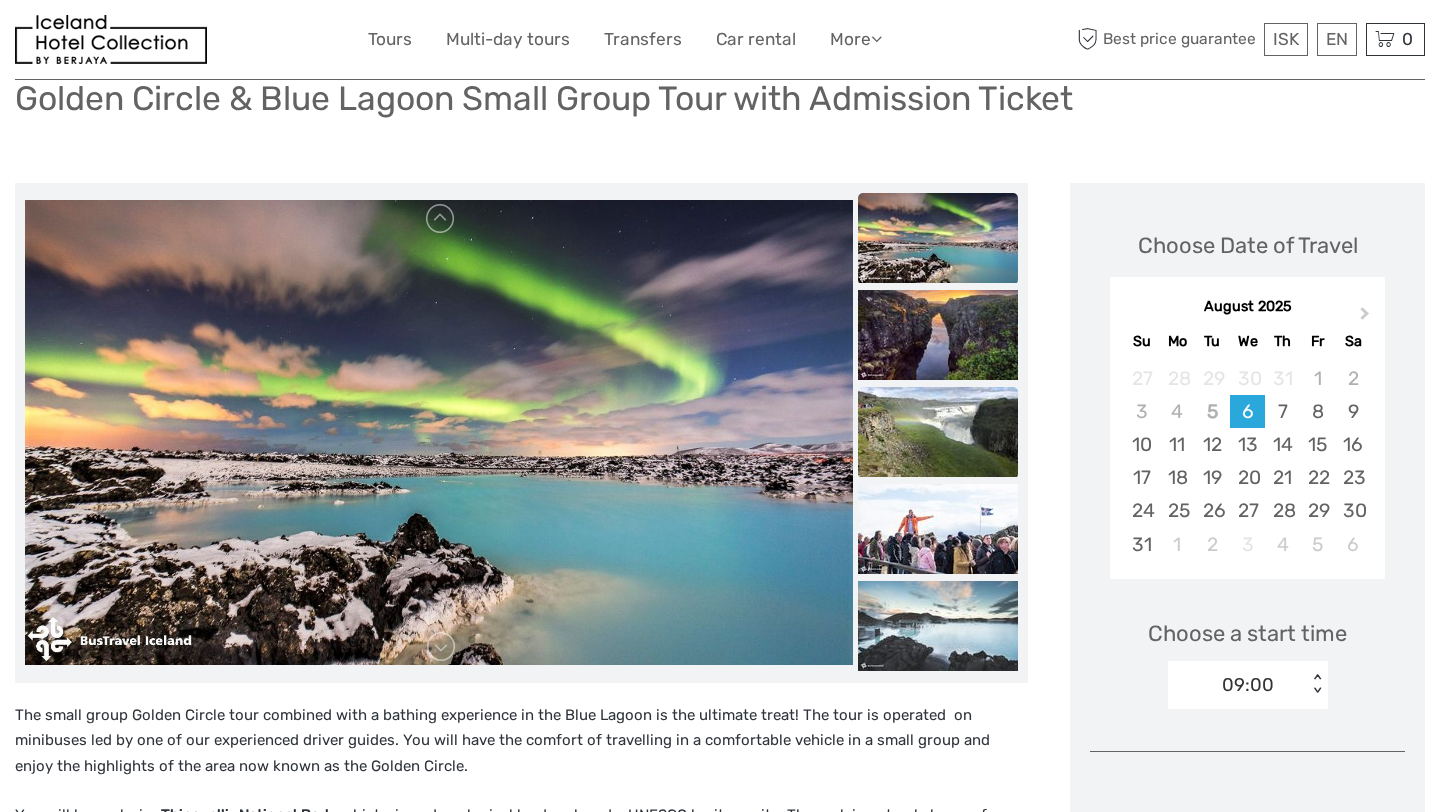 click at bounding box center [938, 432] 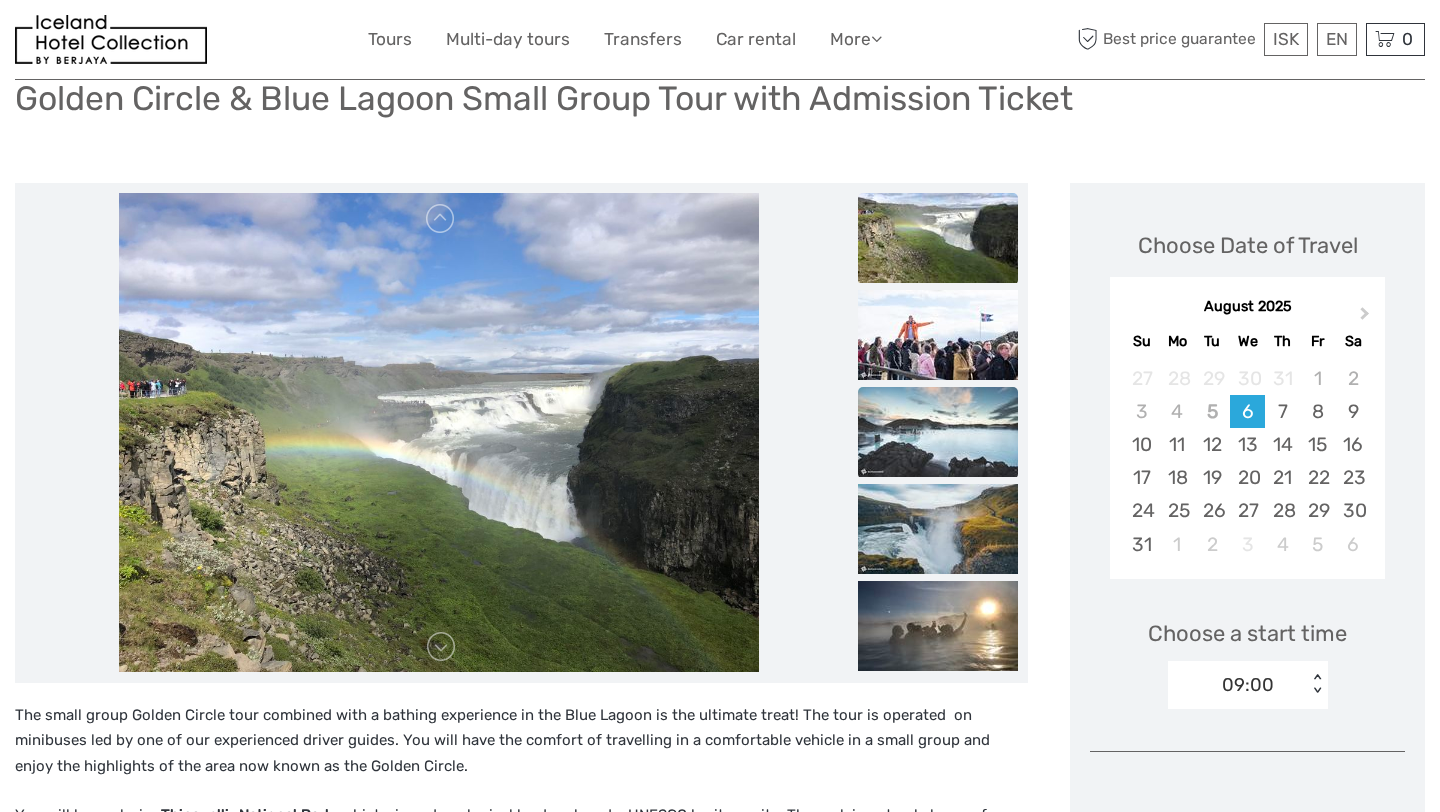 click at bounding box center (938, 432) 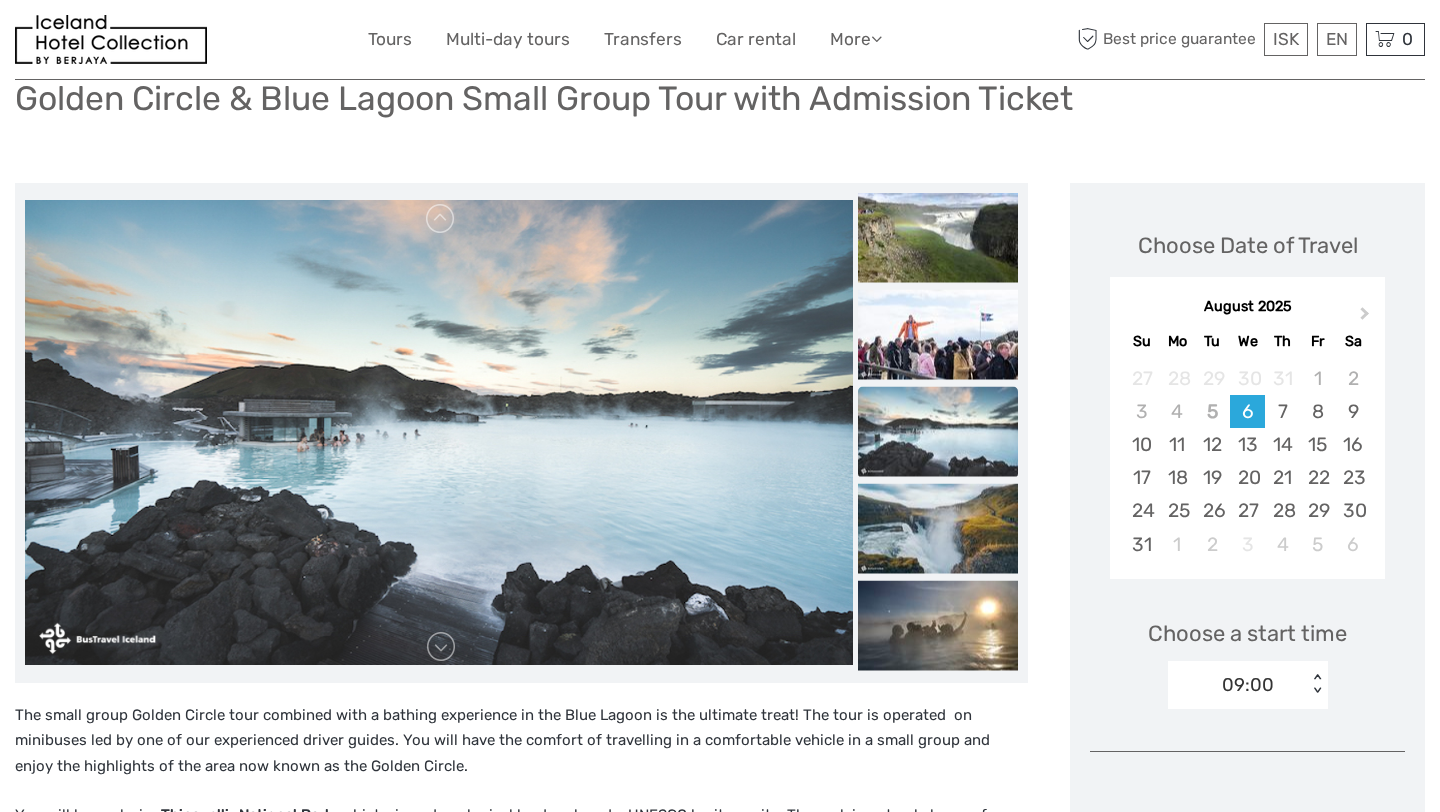 click at bounding box center [938, 192] 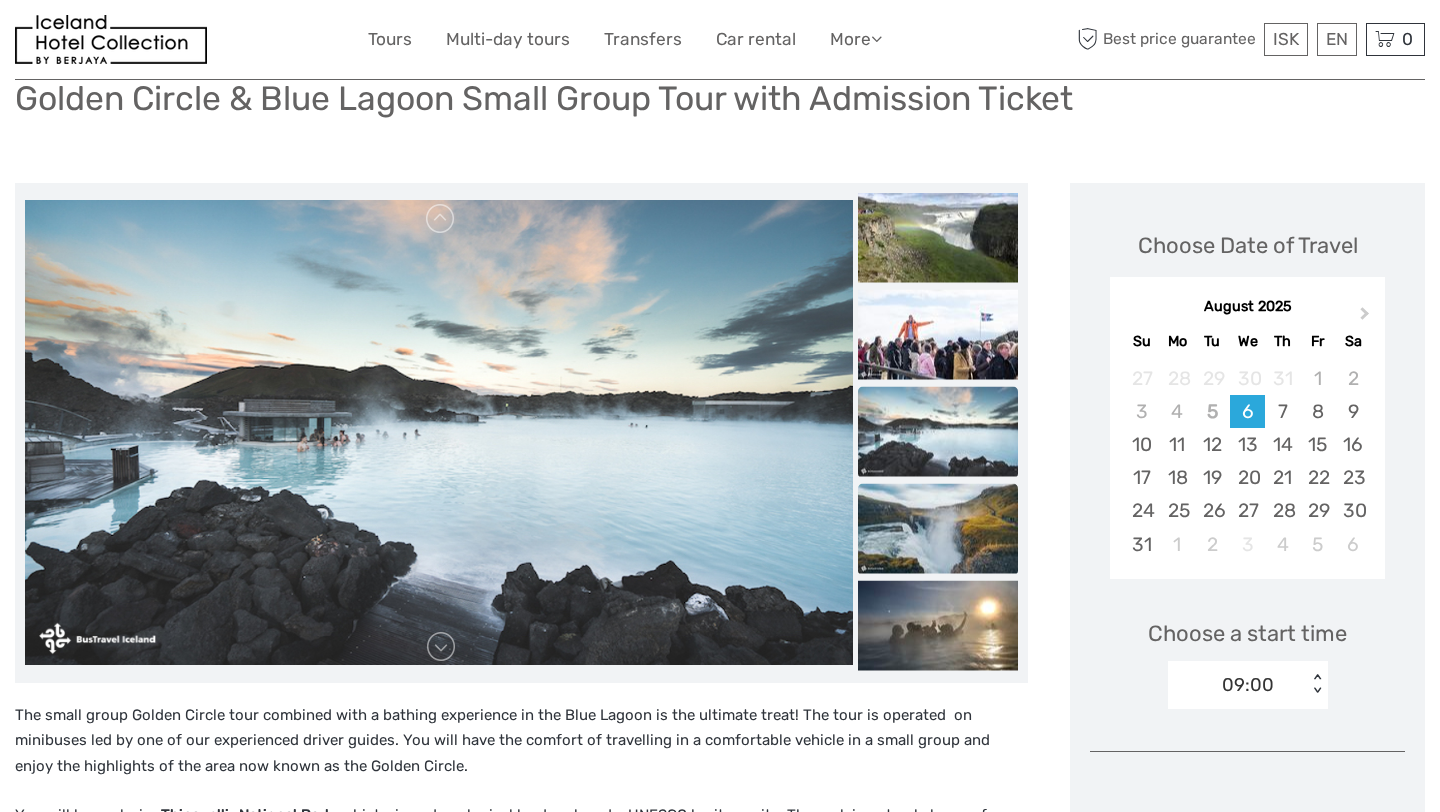 click at bounding box center [938, 528] 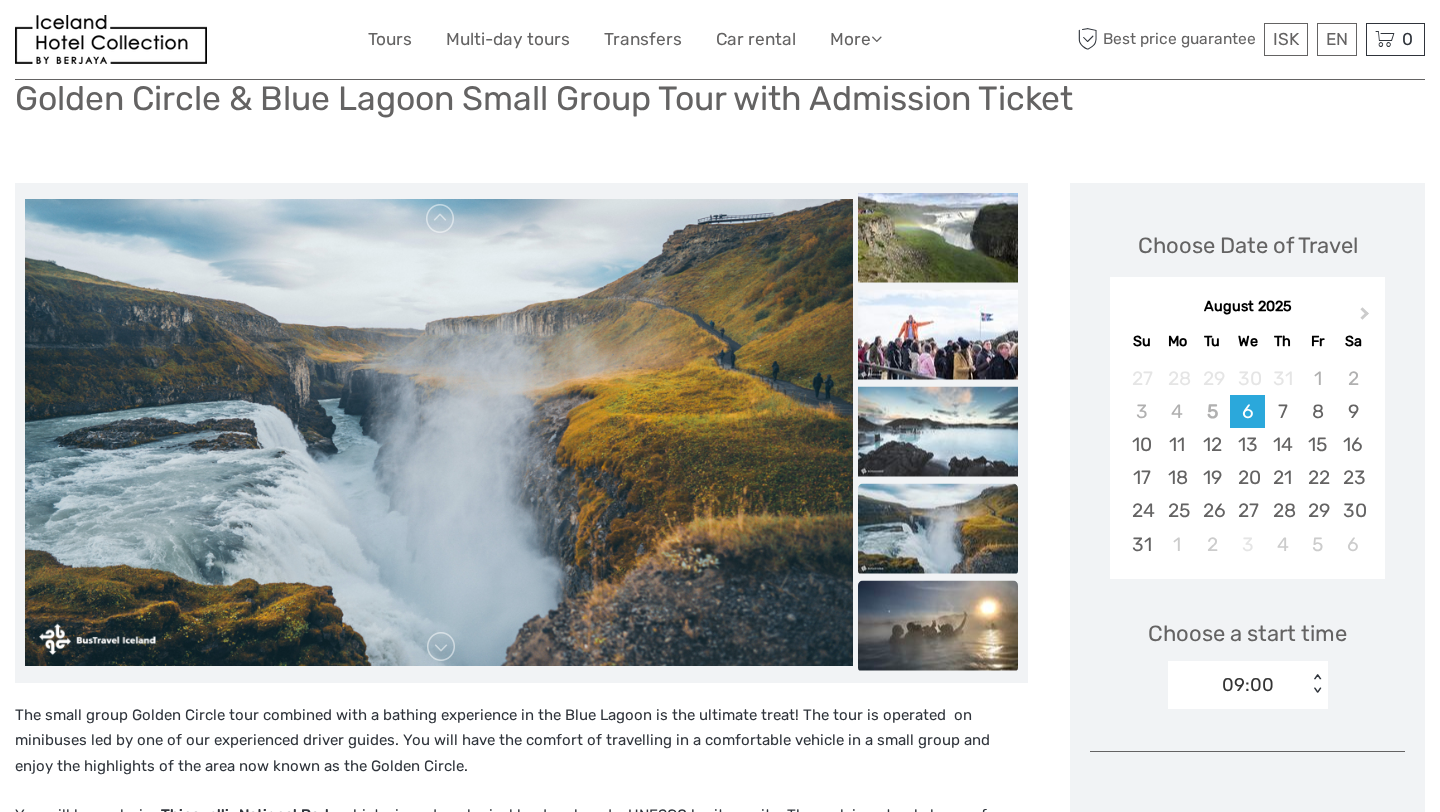 click at bounding box center [938, 625] 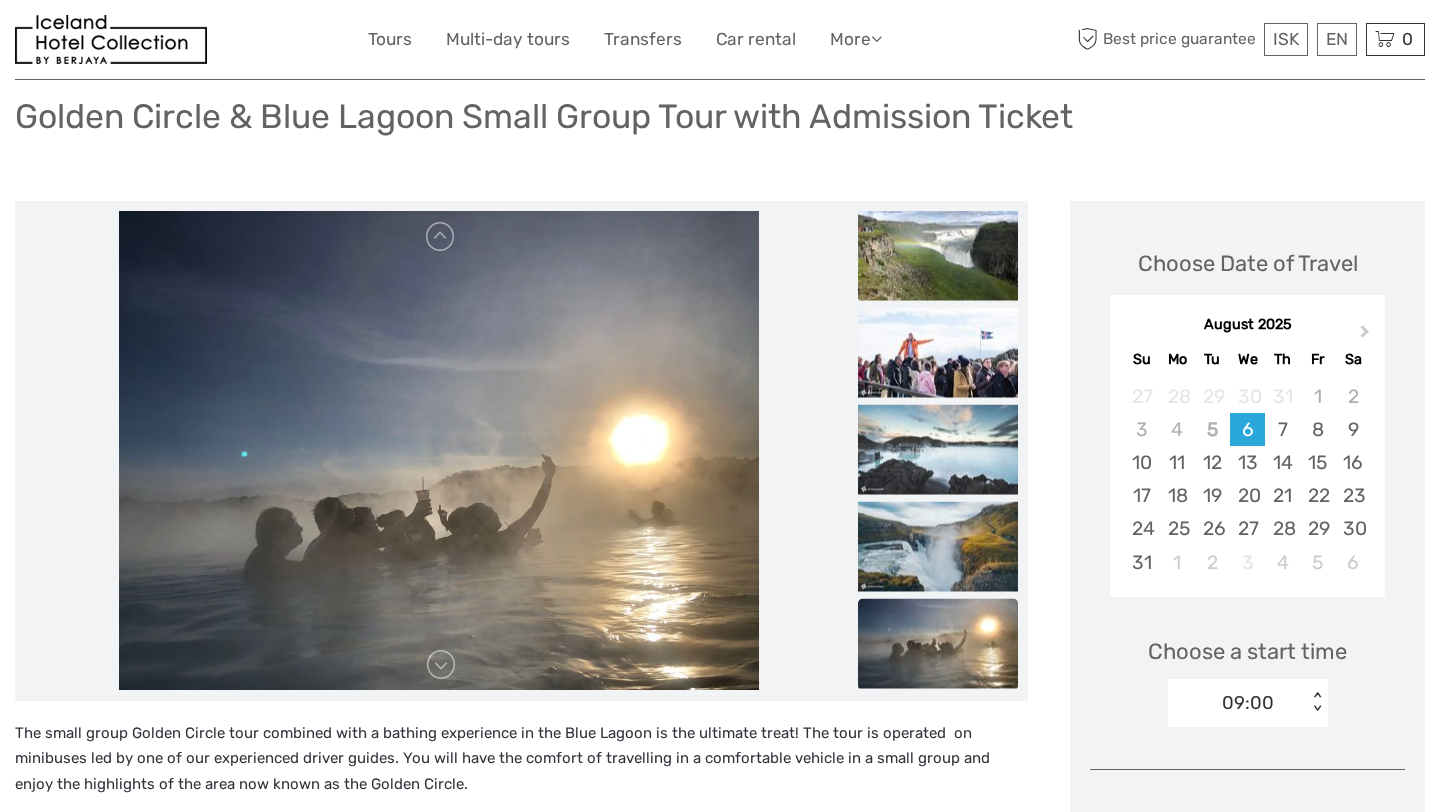scroll, scrollTop: 110, scrollLeft: 0, axis: vertical 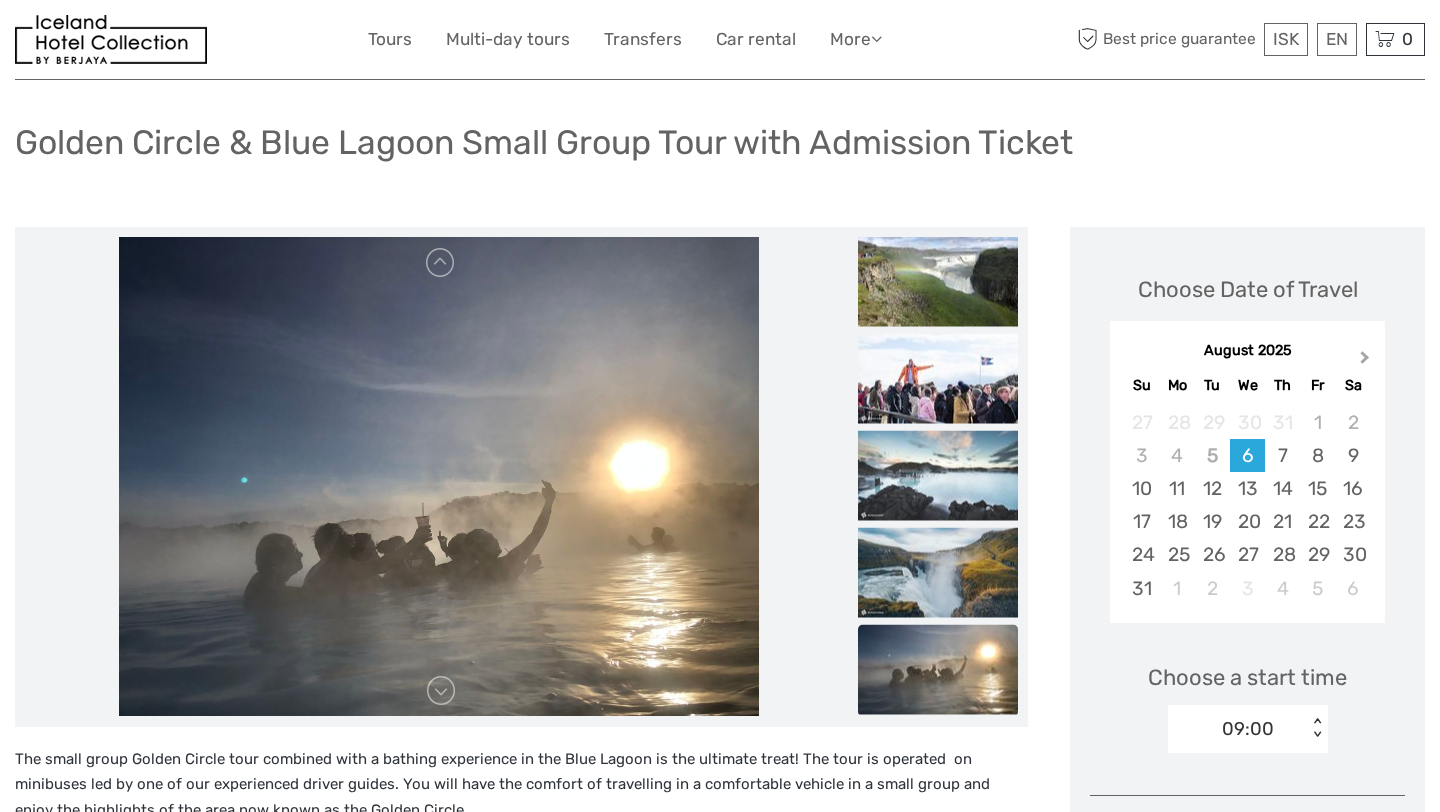 click on "Next Month" at bounding box center (1367, 362) 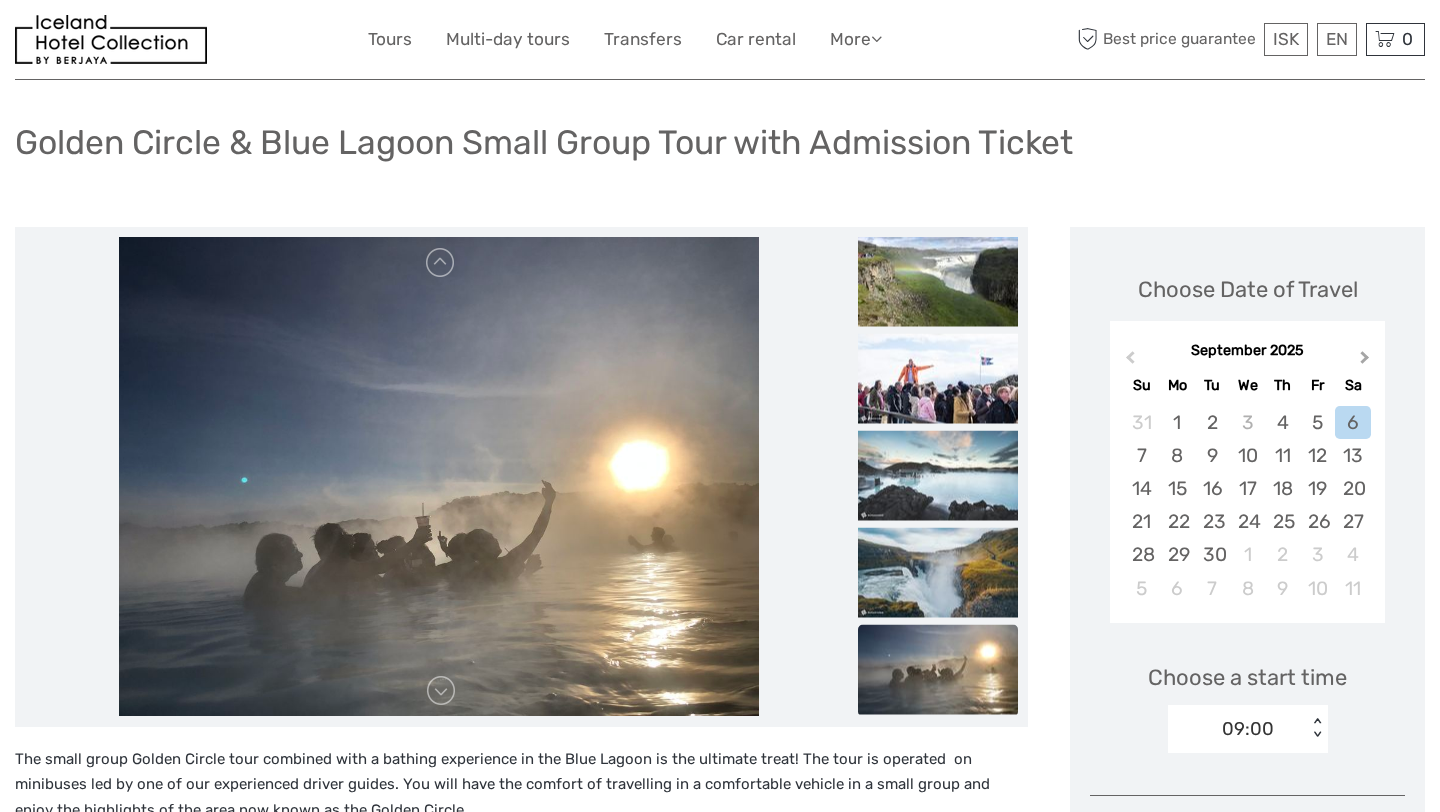 click on "Next Month" at bounding box center (1367, 362) 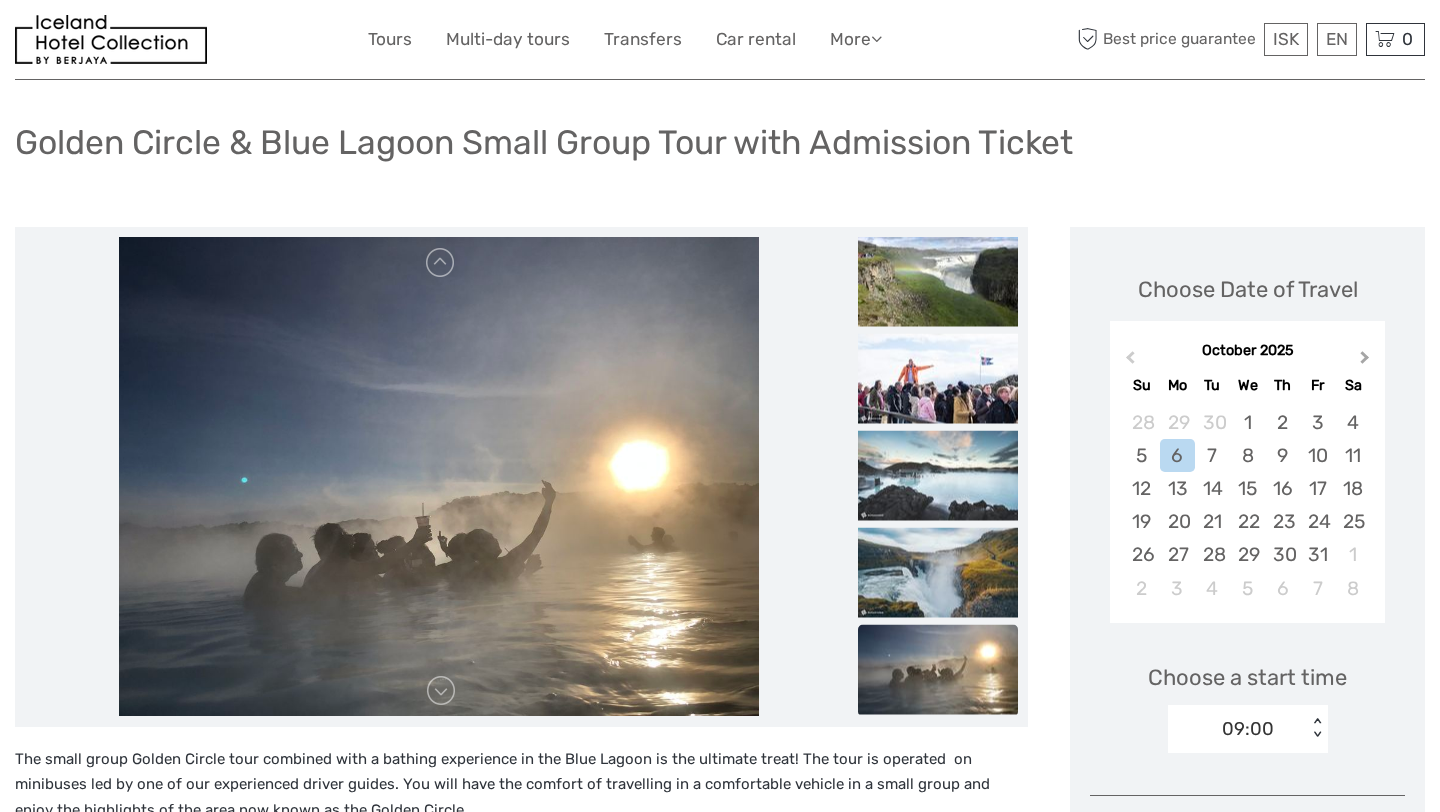 click on "Next Month" at bounding box center [1365, 361] 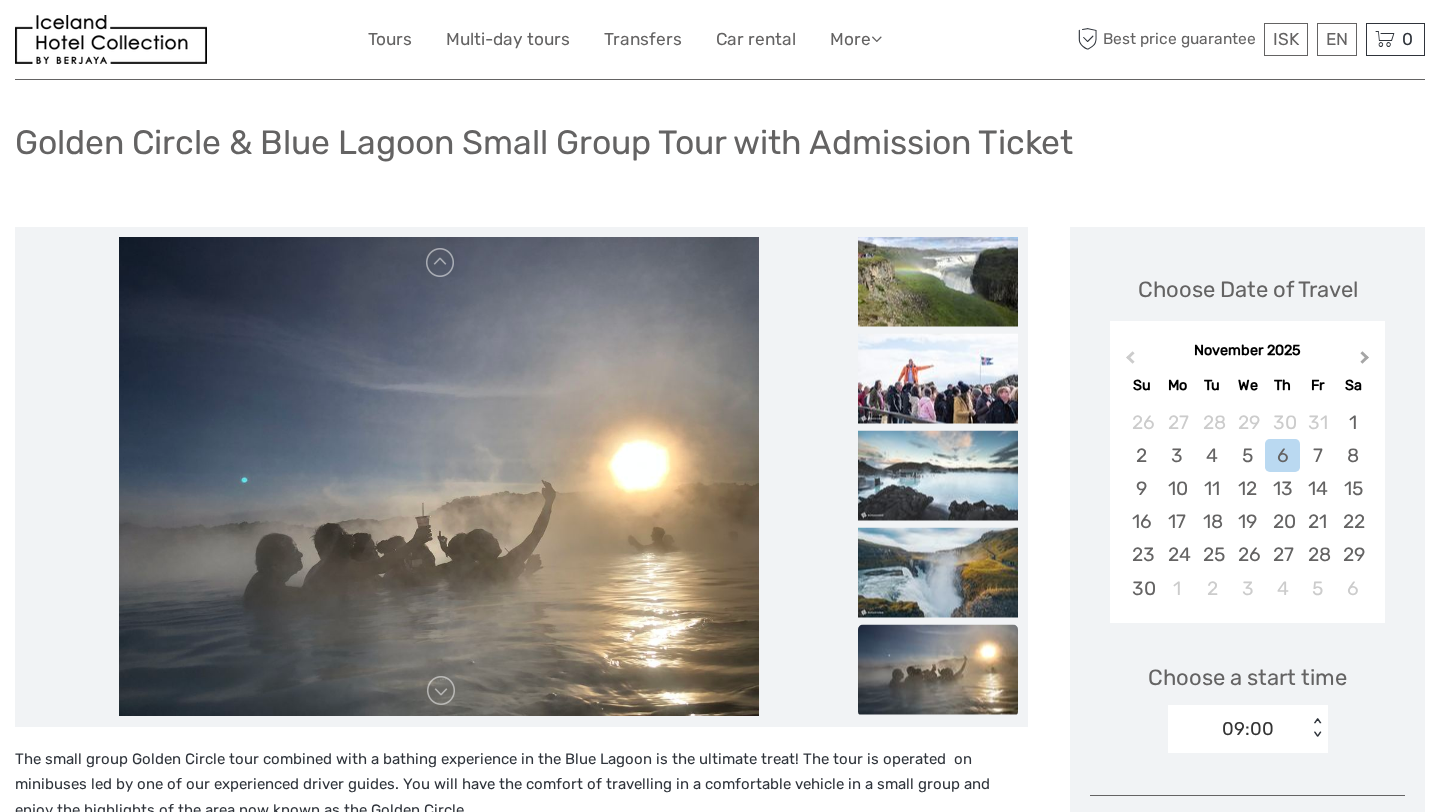 click on "Next Month" at bounding box center (1365, 361) 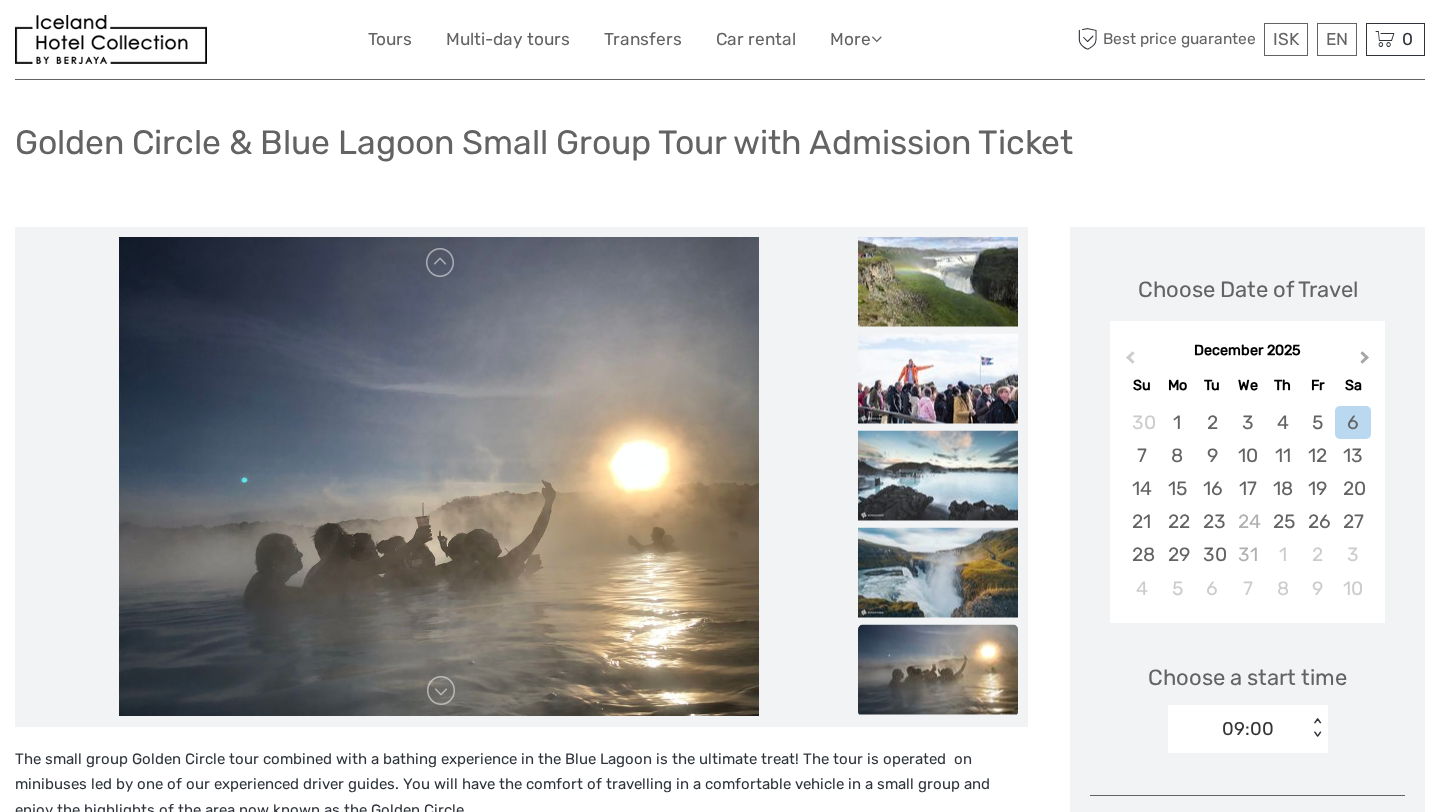 click on "Next Month" at bounding box center [1365, 361] 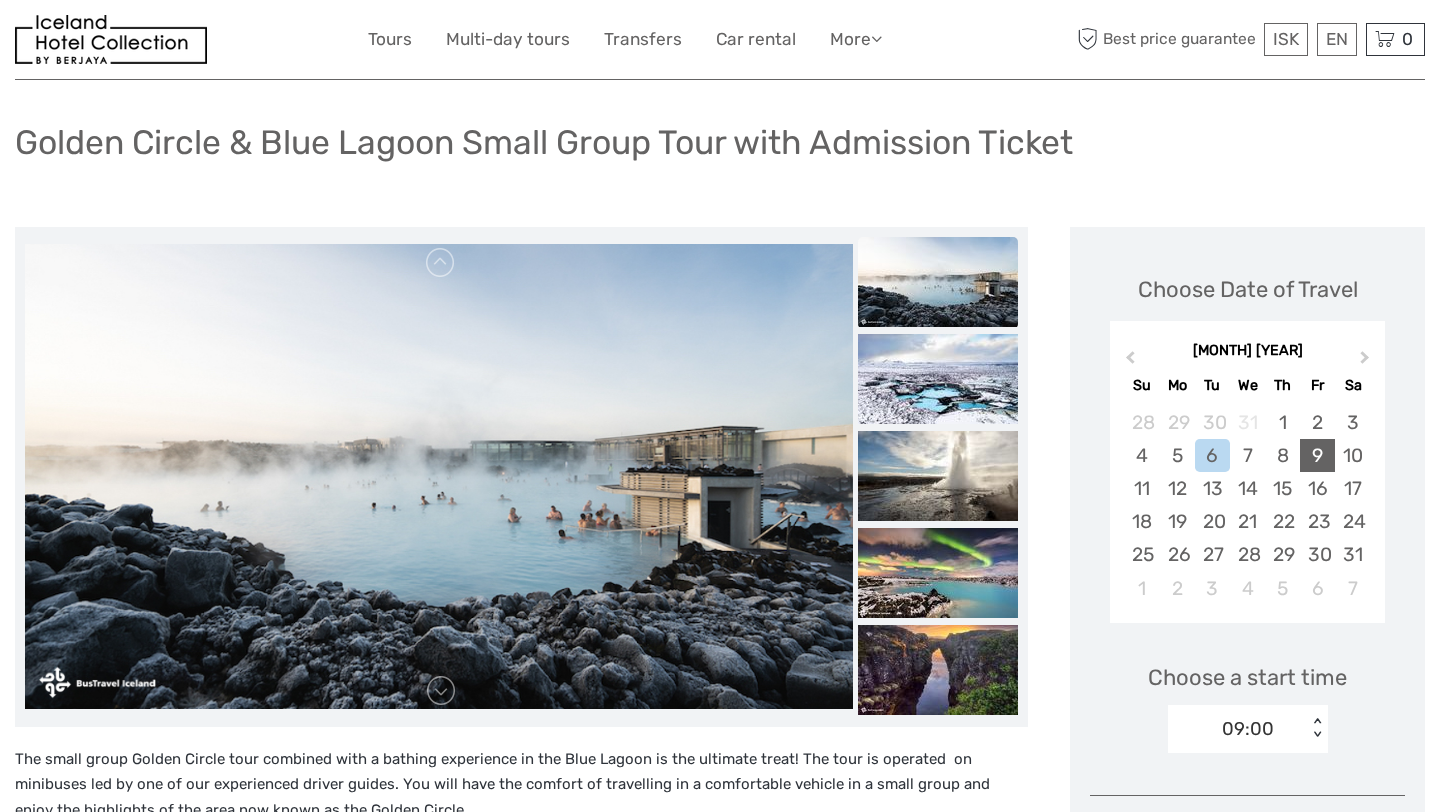 click on "9" at bounding box center [1317, 455] 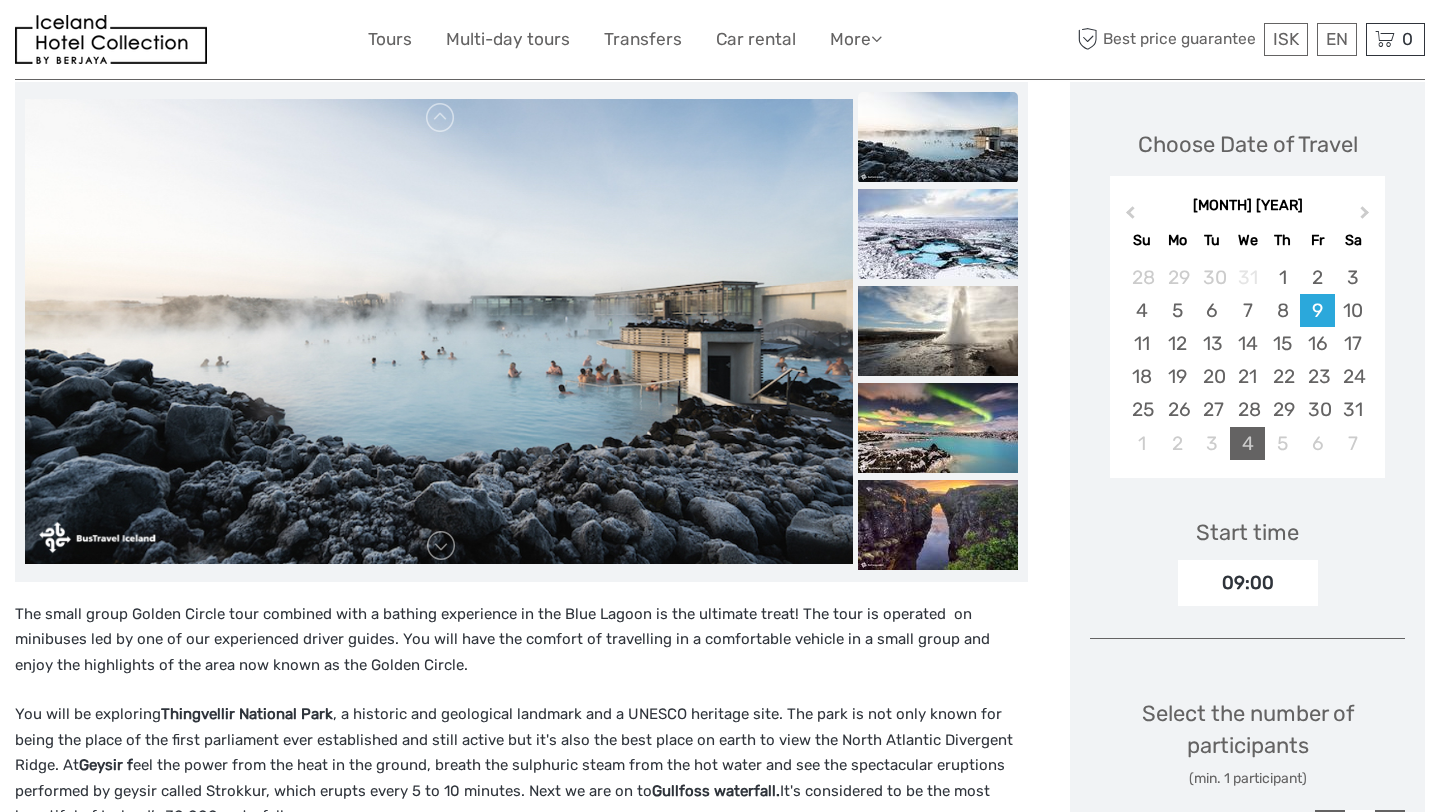 scroll, scrollTop: 262, scrollLeft: 0, axis: vertical 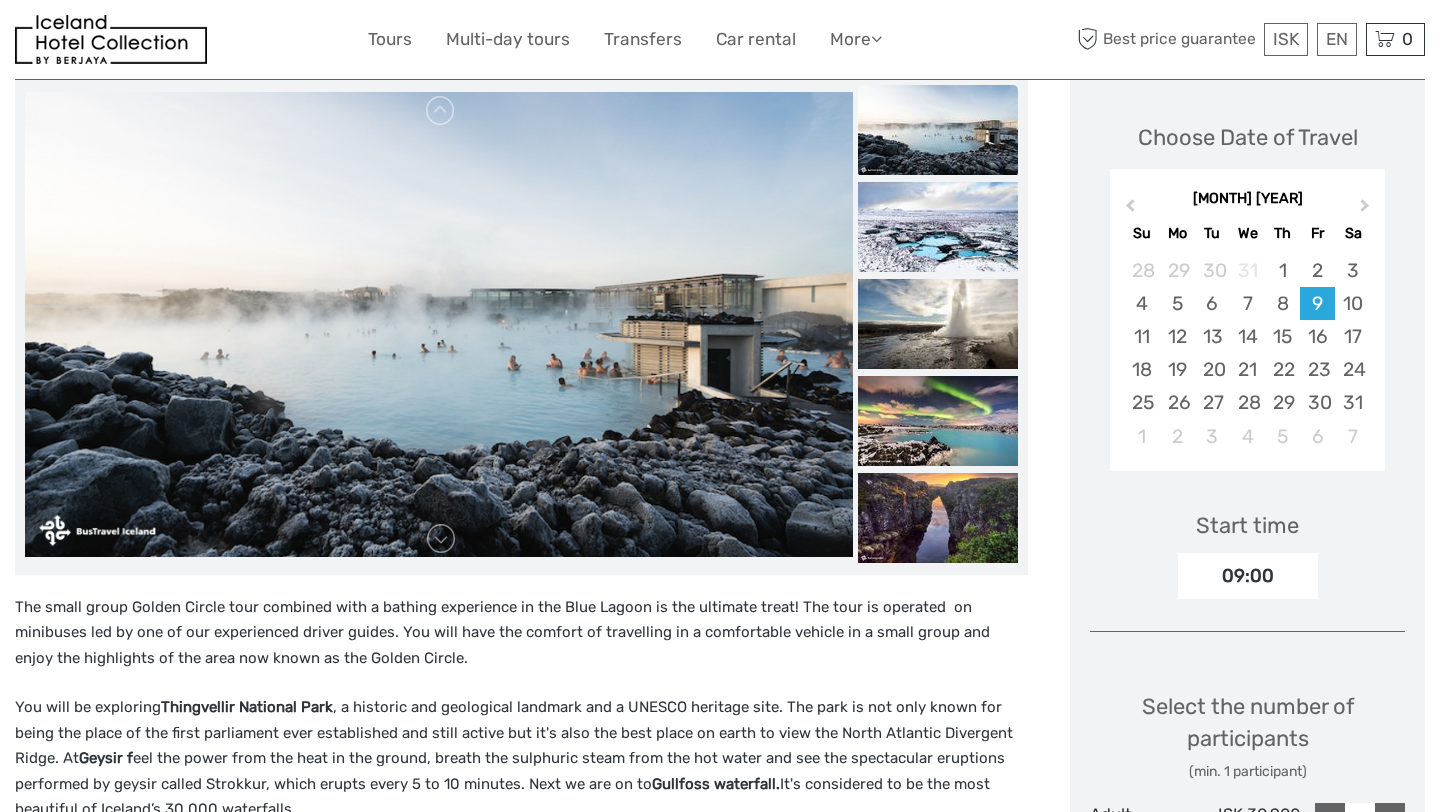 click on "09:00" at bounding box center [1248, 576] 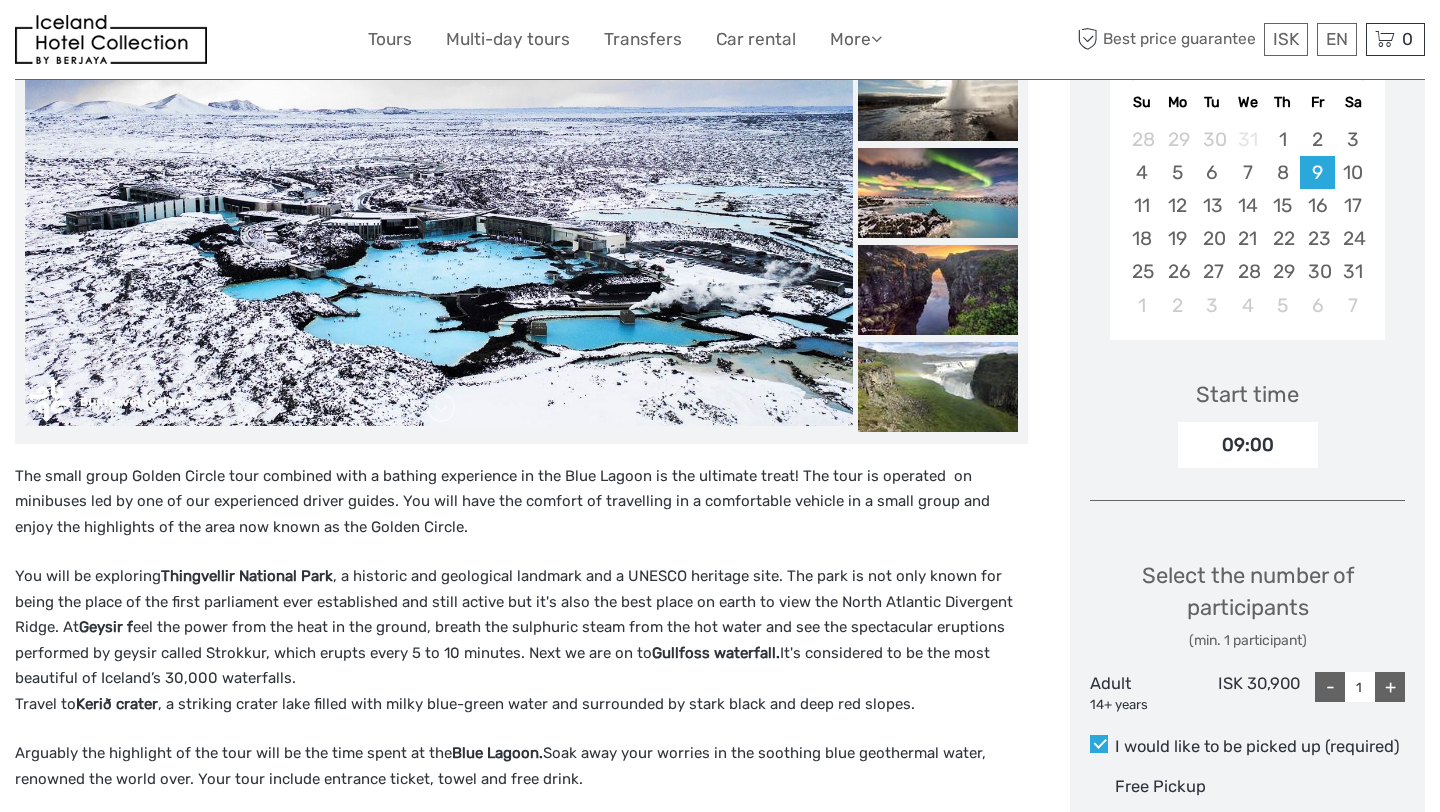 scroll, scrollTop: 275, scrollLeft: 0, axis: vertical 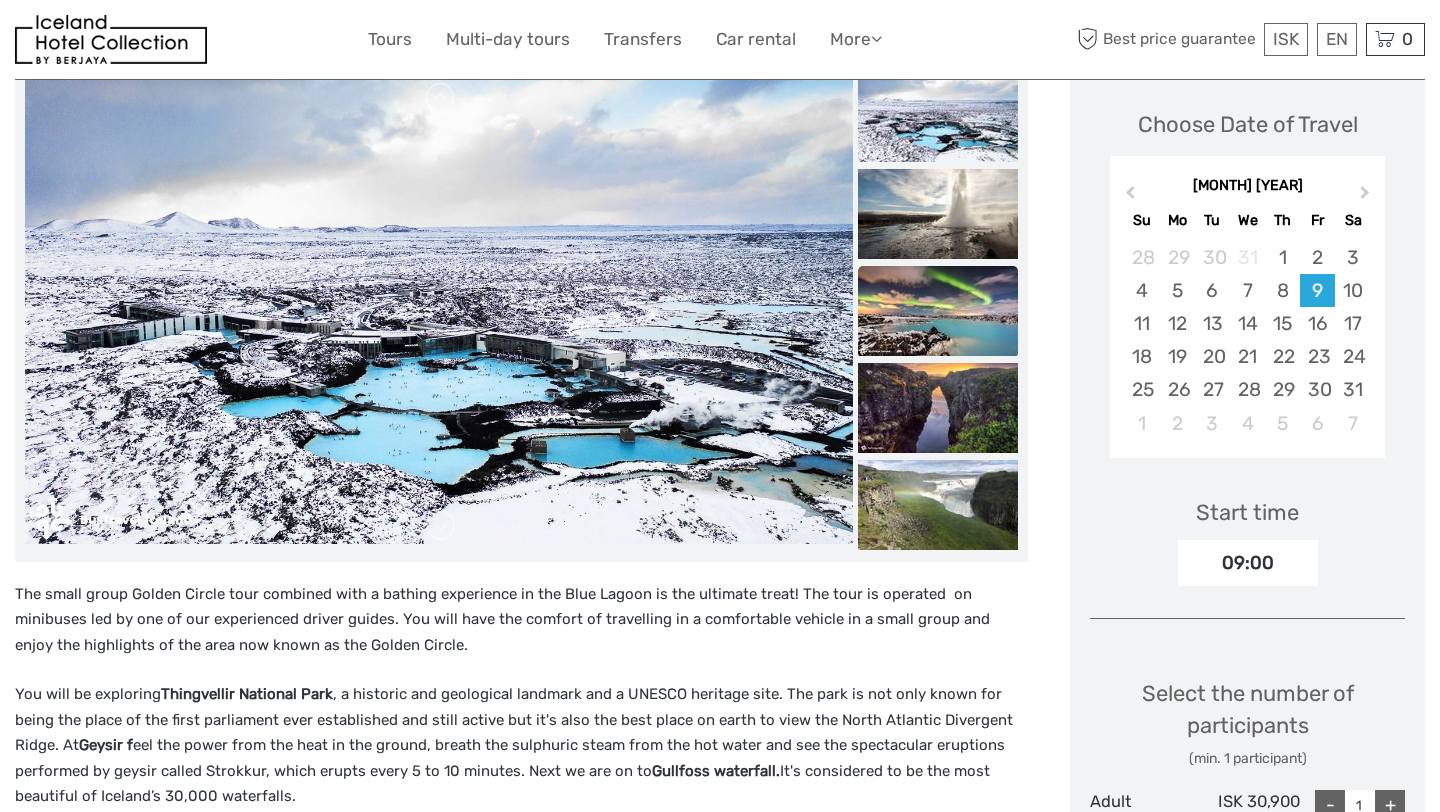 click at bounding box center [938, 311] 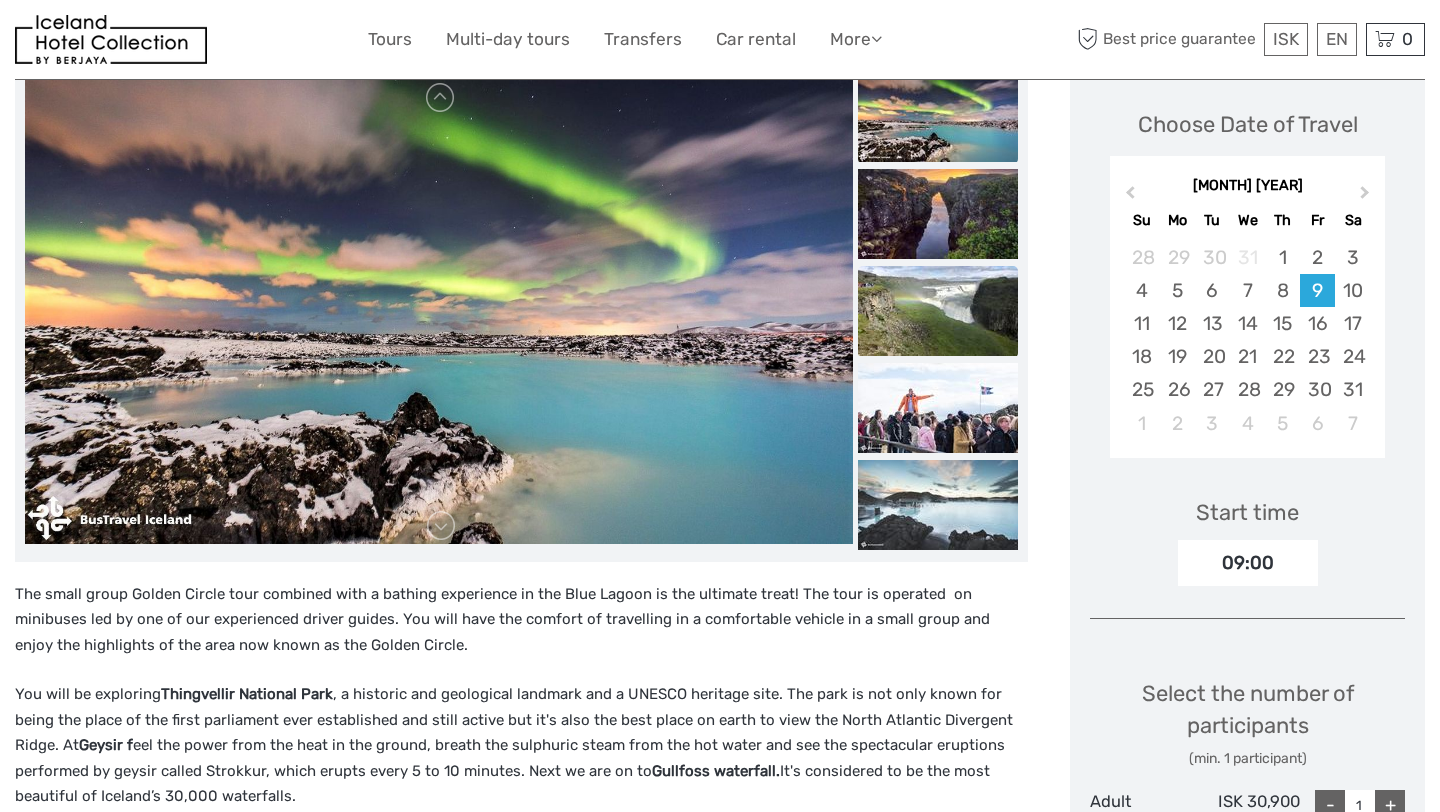 click at bounding box center [938, 311] 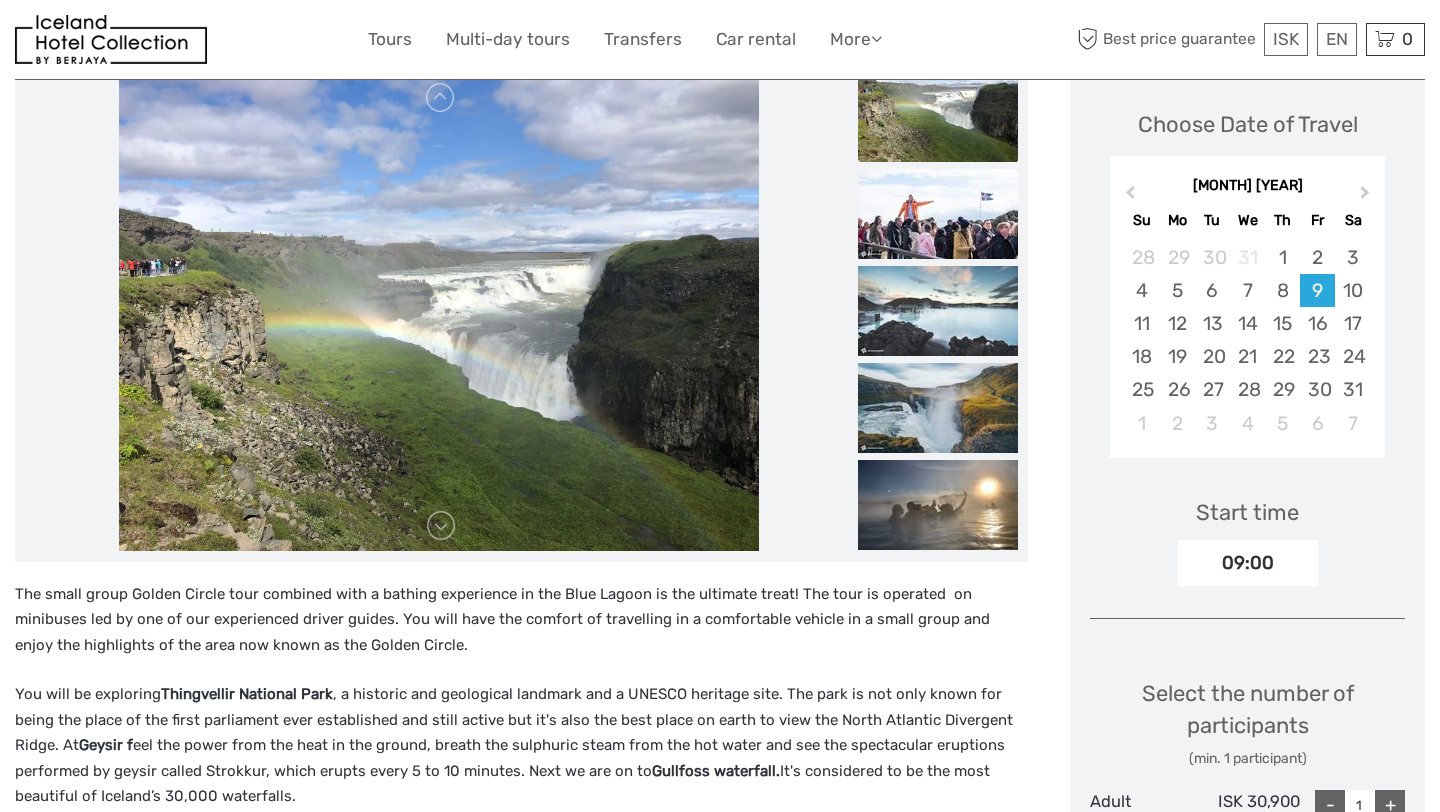 click at bounding box center (938, 214) 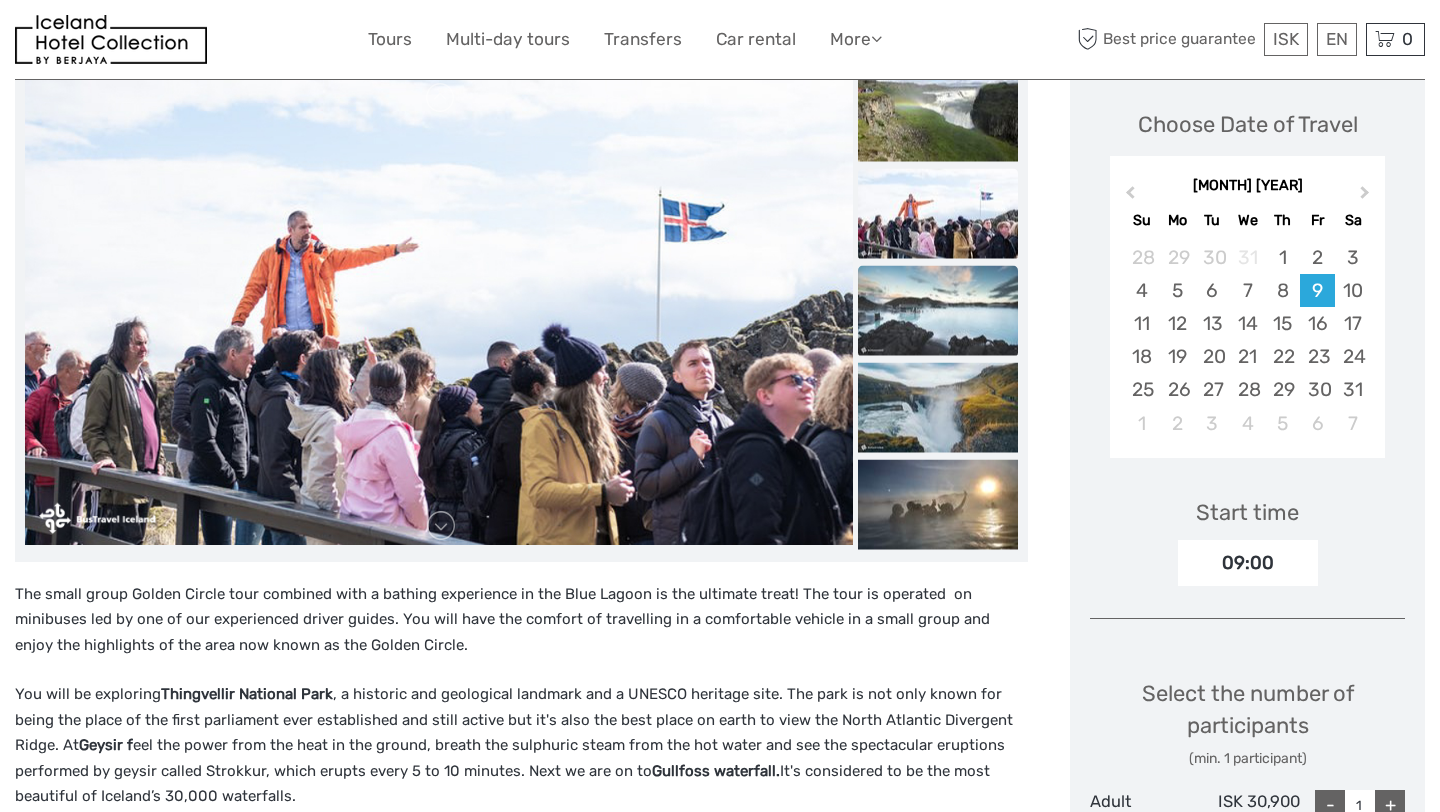 click at bounding box center (938, 310) 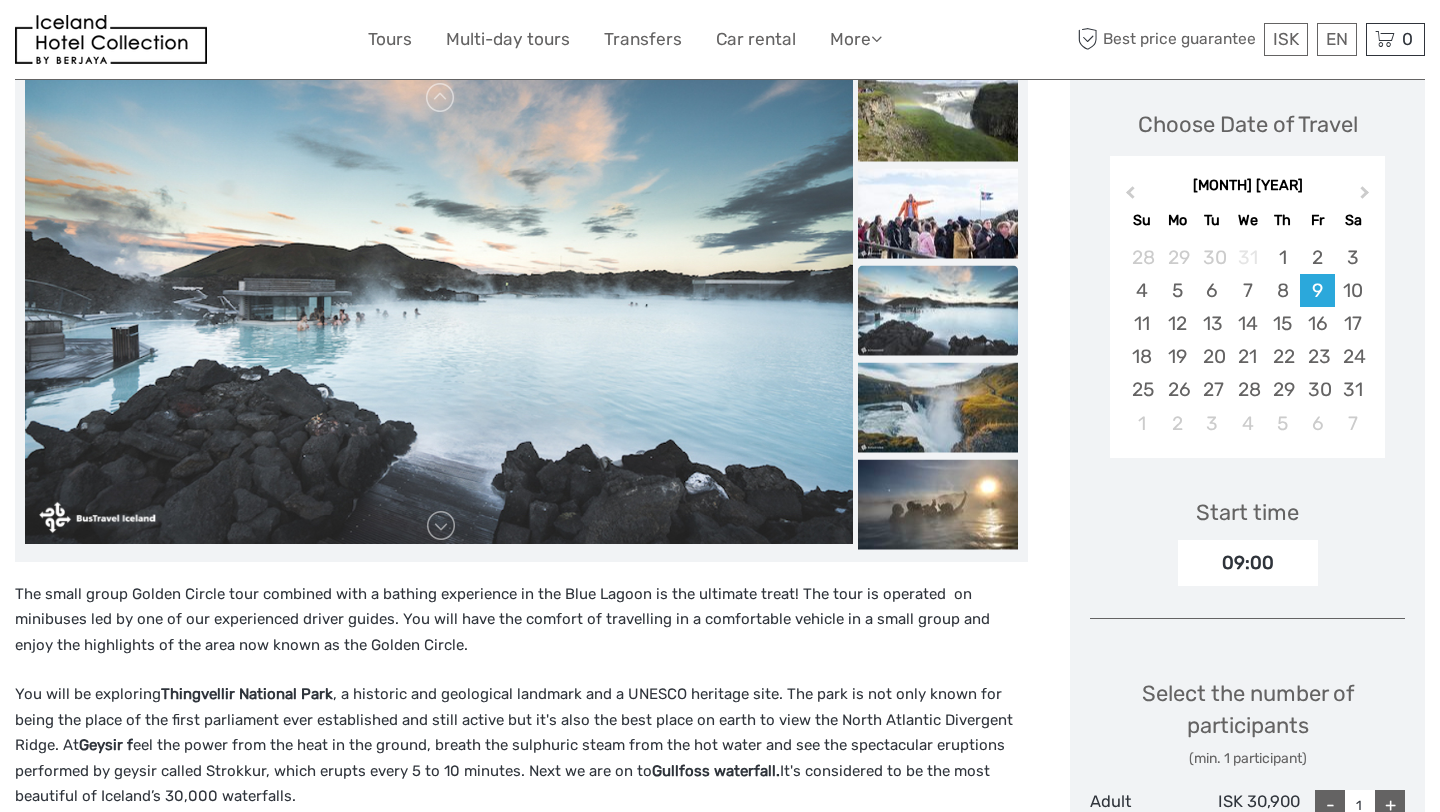click at bounding box center [938, 71] 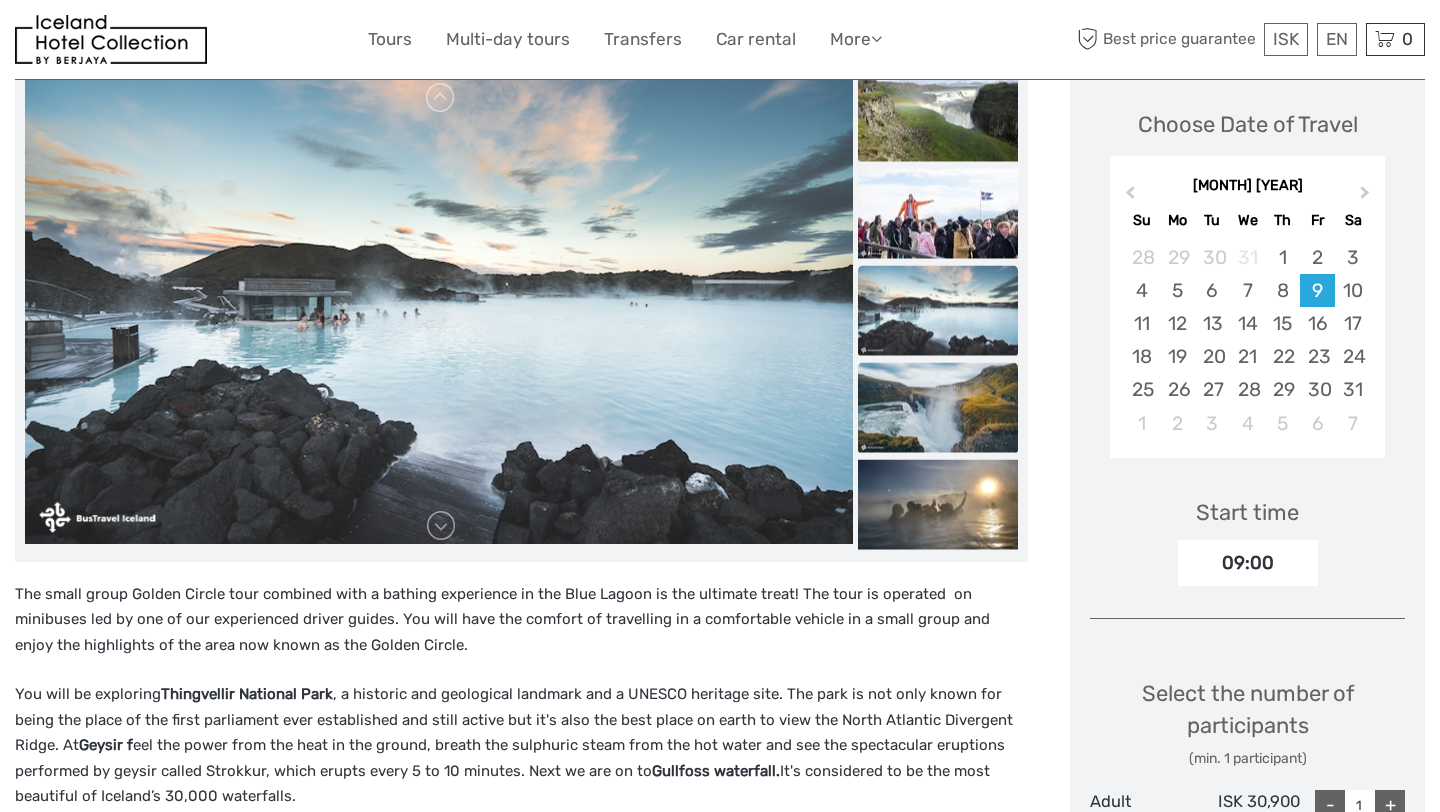 click at bounding box center [938, 407] 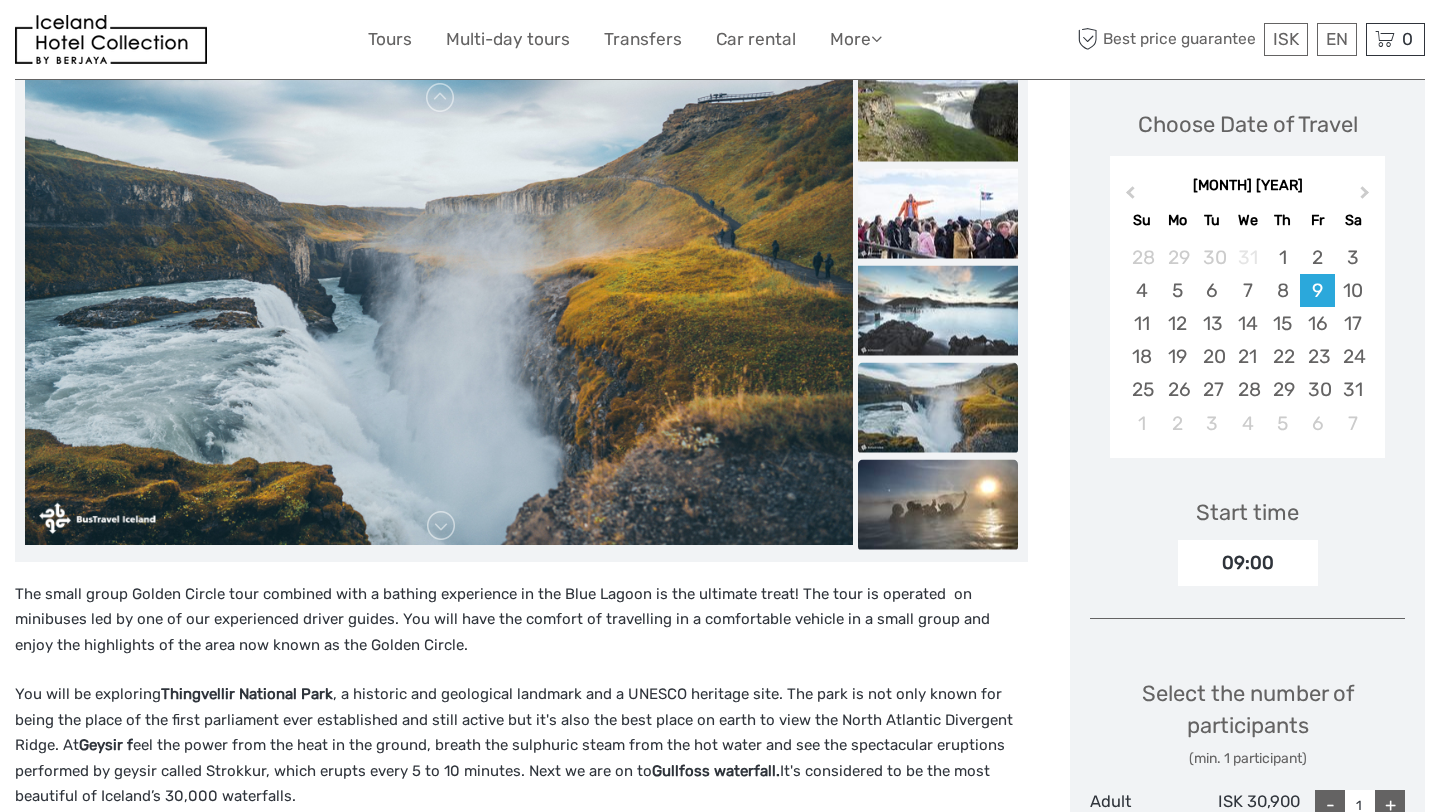 click at bounding box center (938, 504) 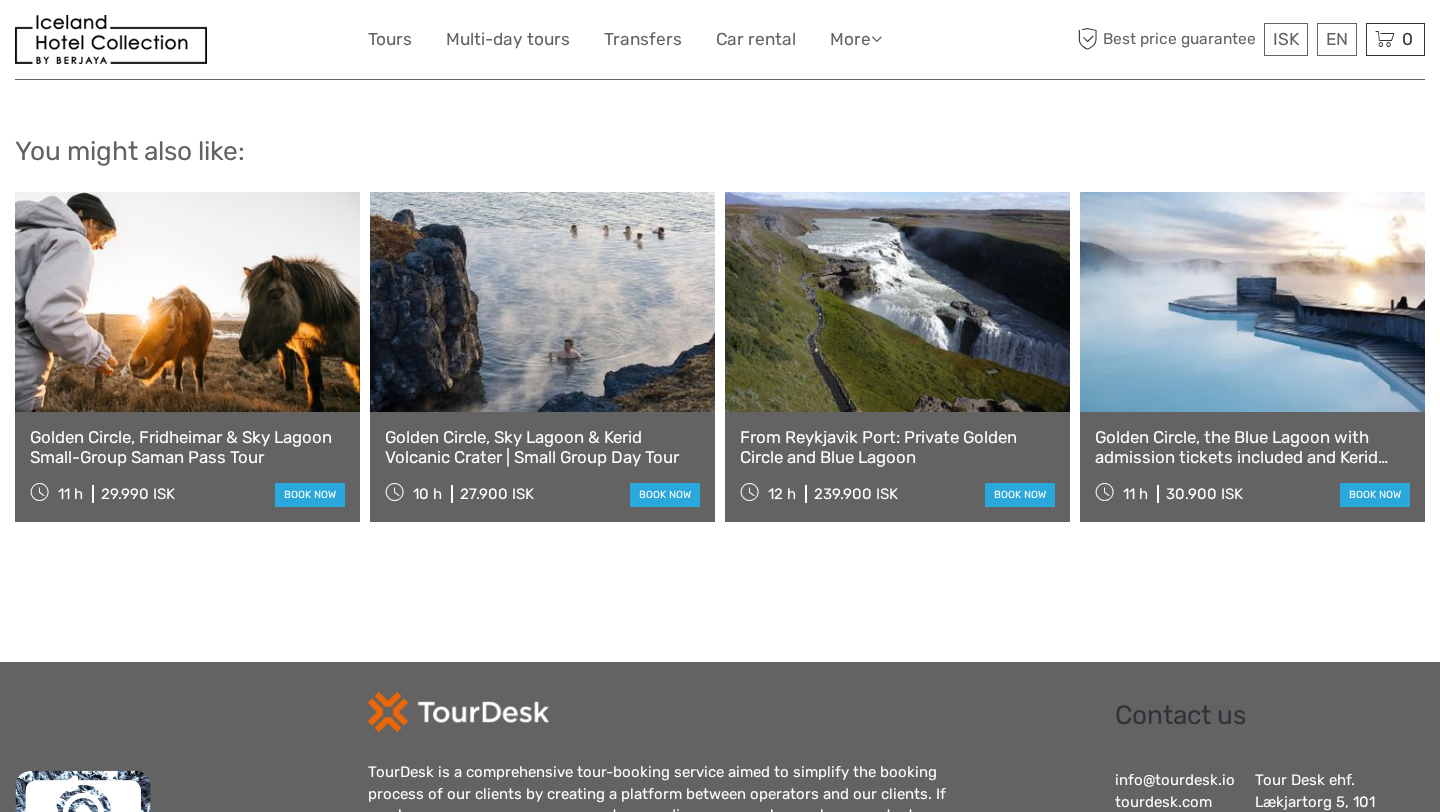 scroll, scrollTop: 2009, scrollLeft: 0, axis: vertical 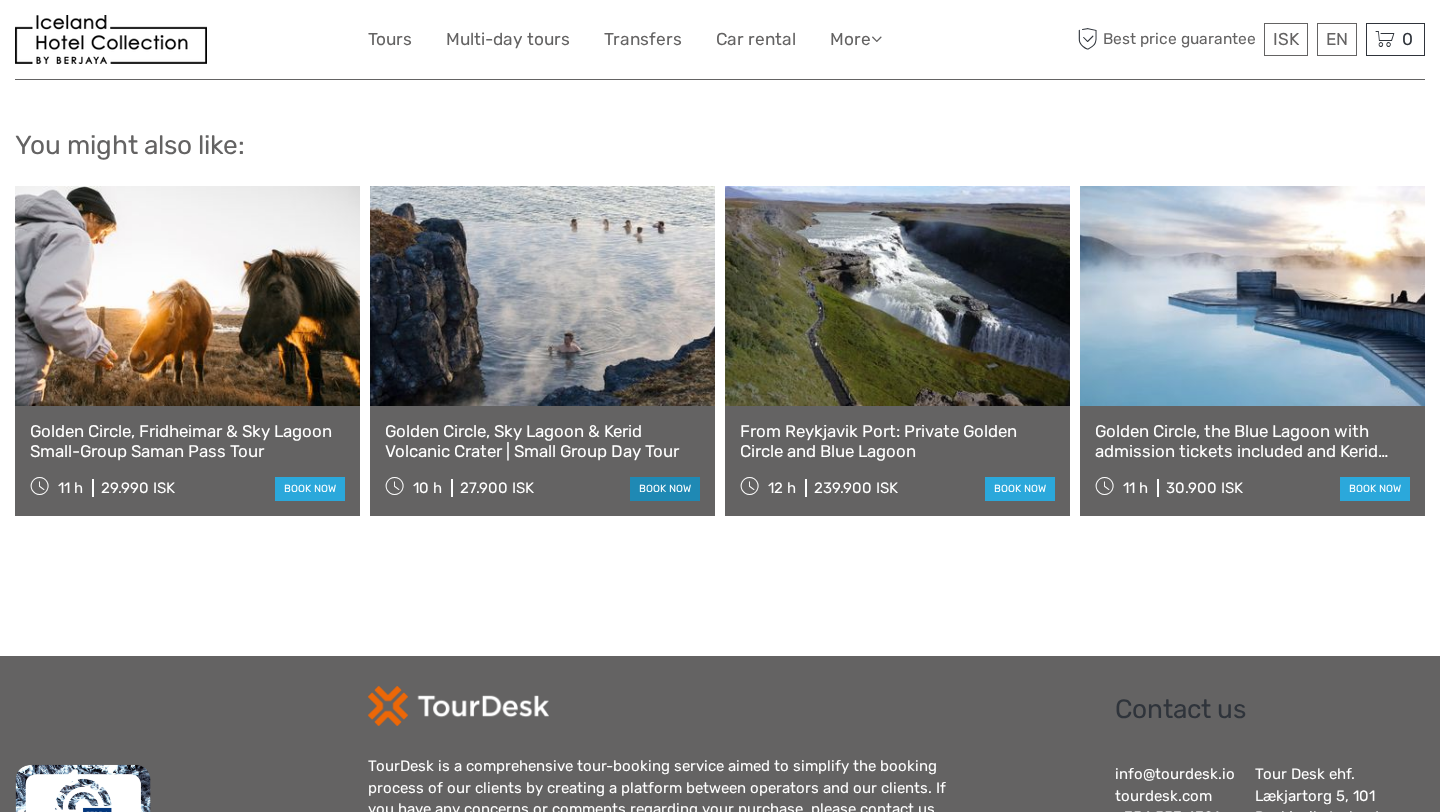 click on "book now" at bounding box center (665, 488) 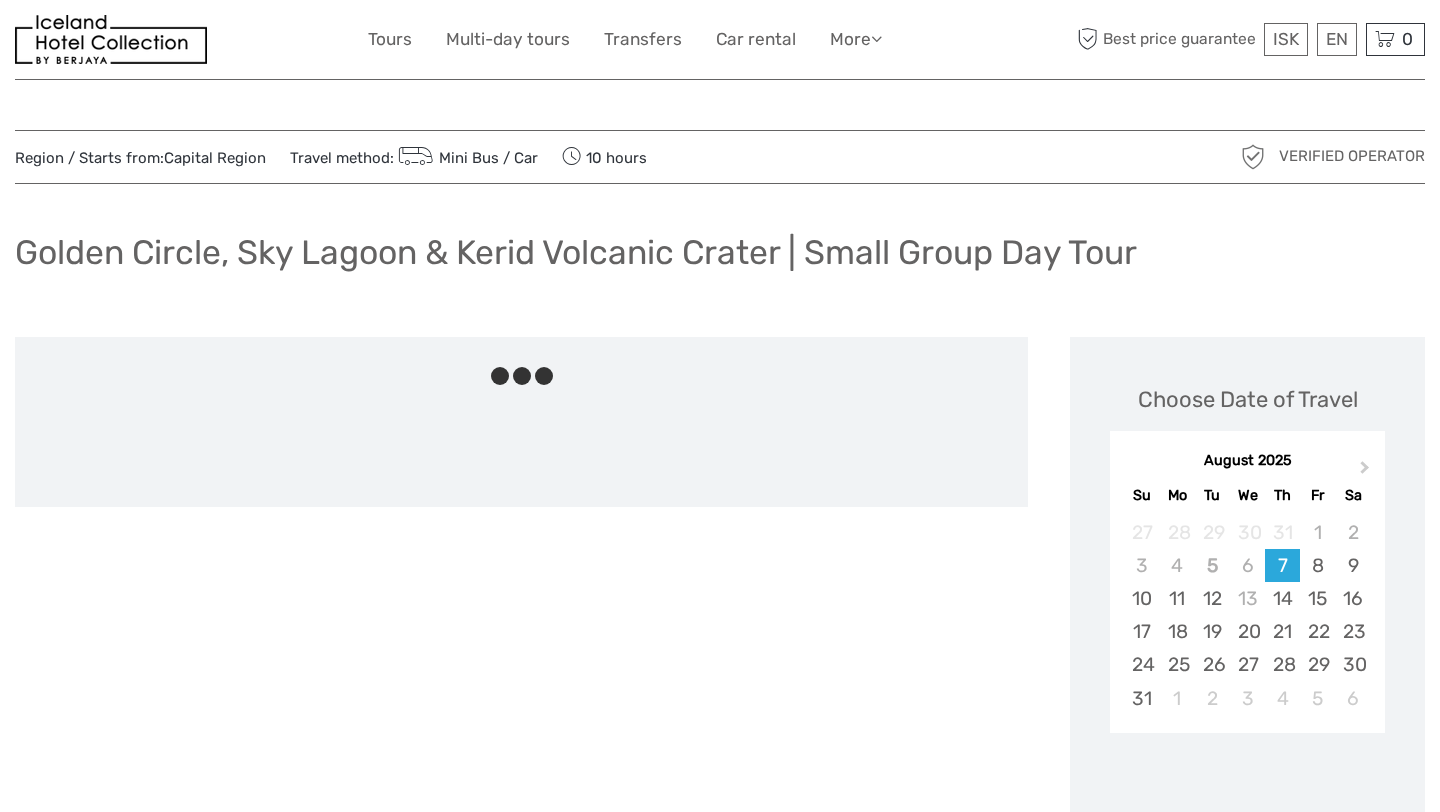 scroll, scrollTop: 0, scrollLeft: 0, axis: both 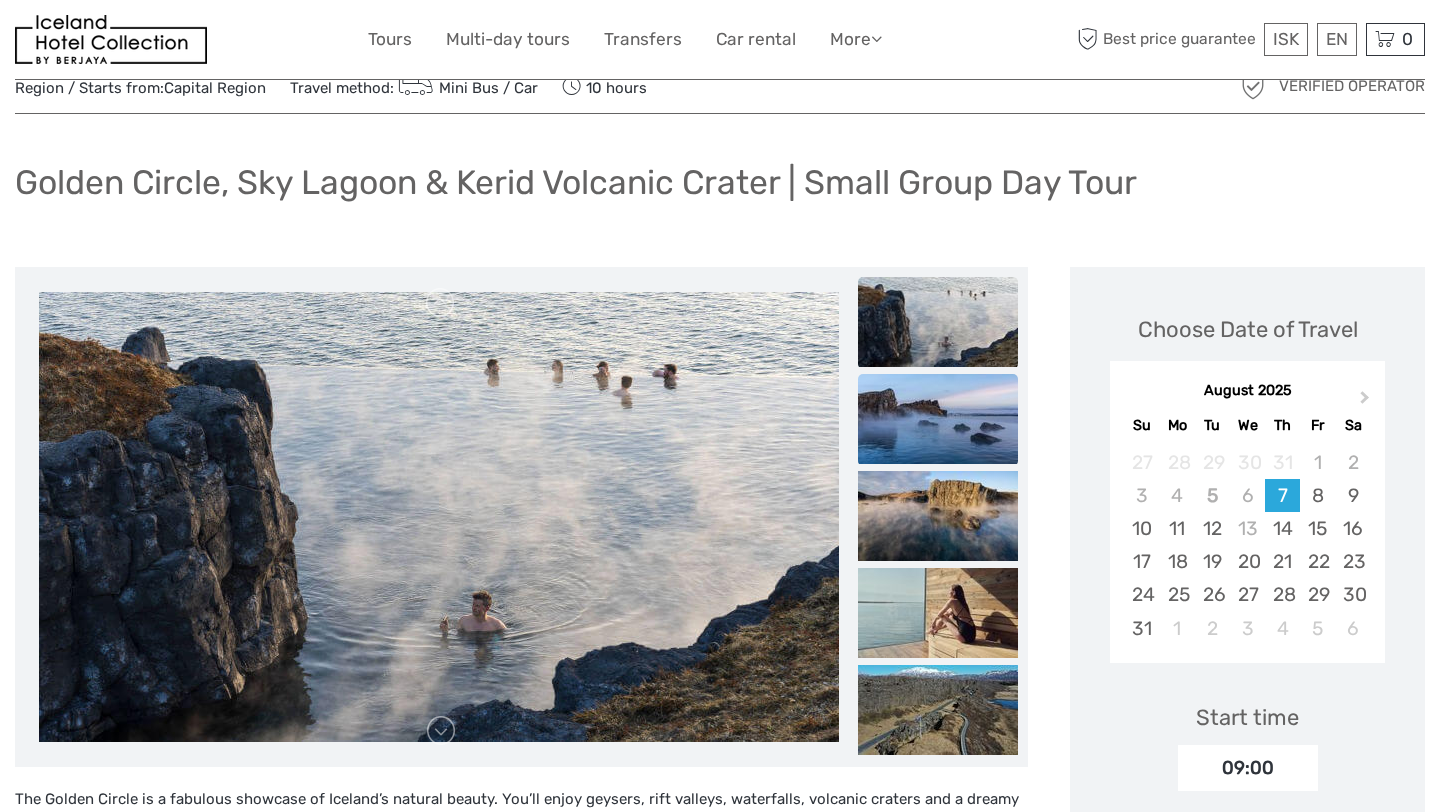 click at bounding box center [938, 419] 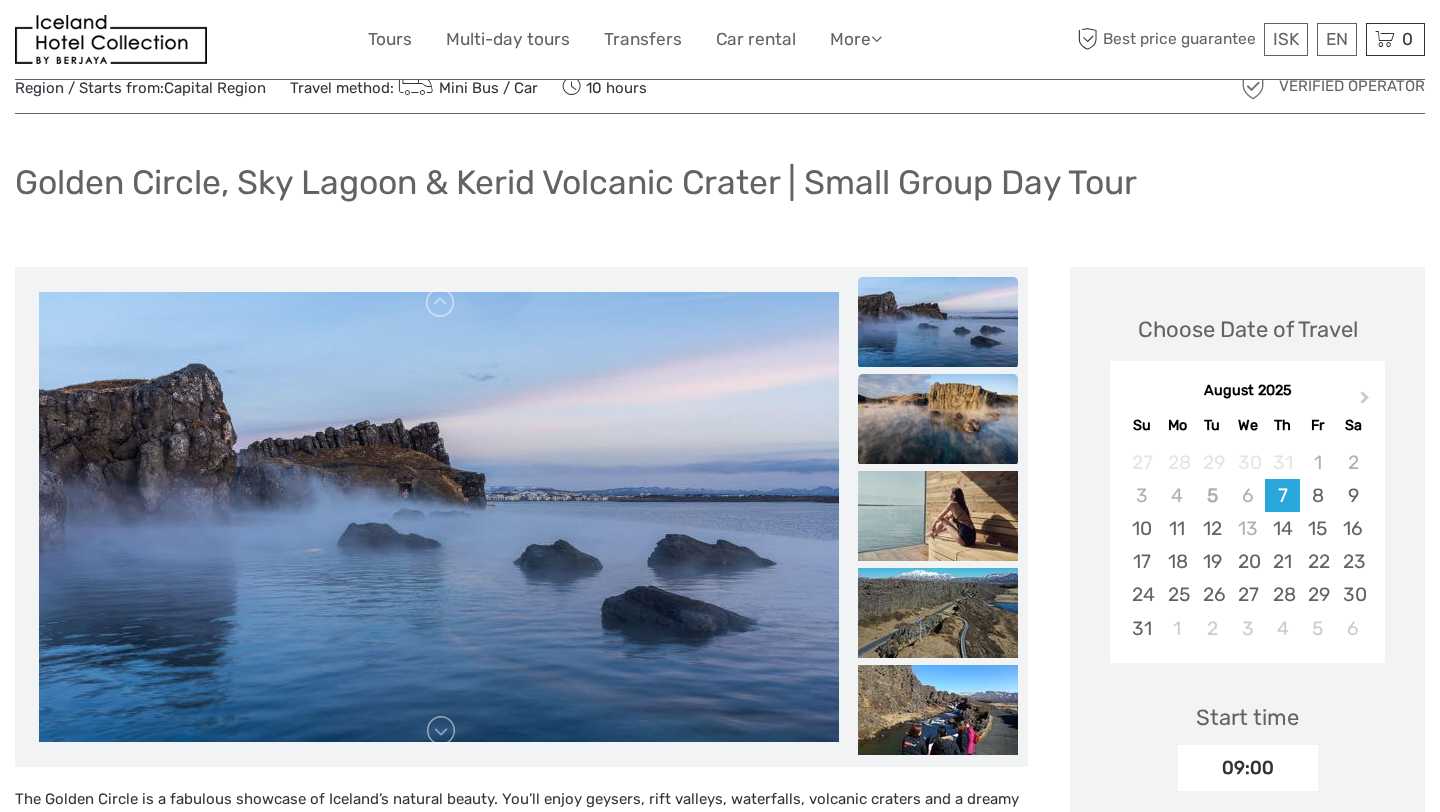 click at bounding box center (938, 419) 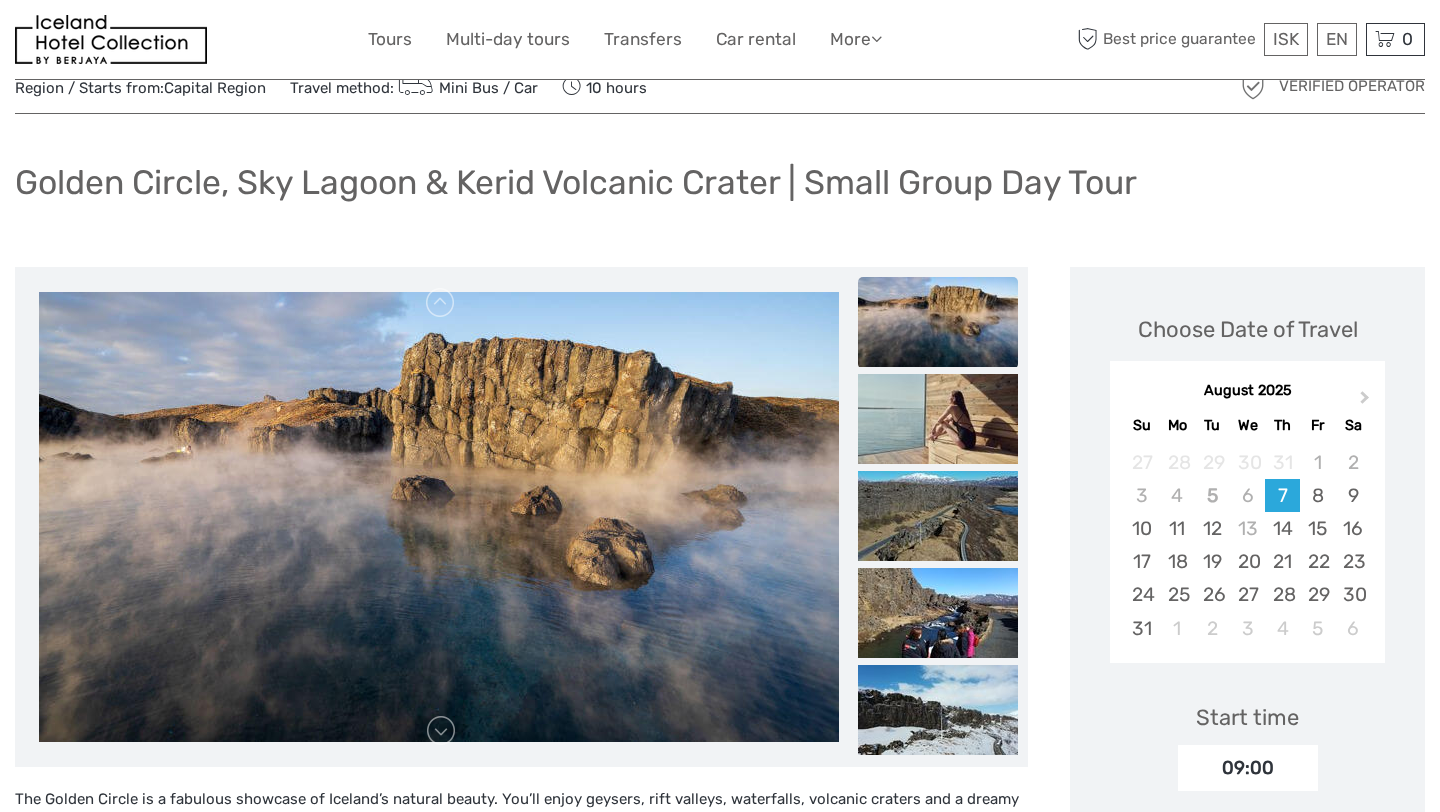 click at bounding box center [938, 419] 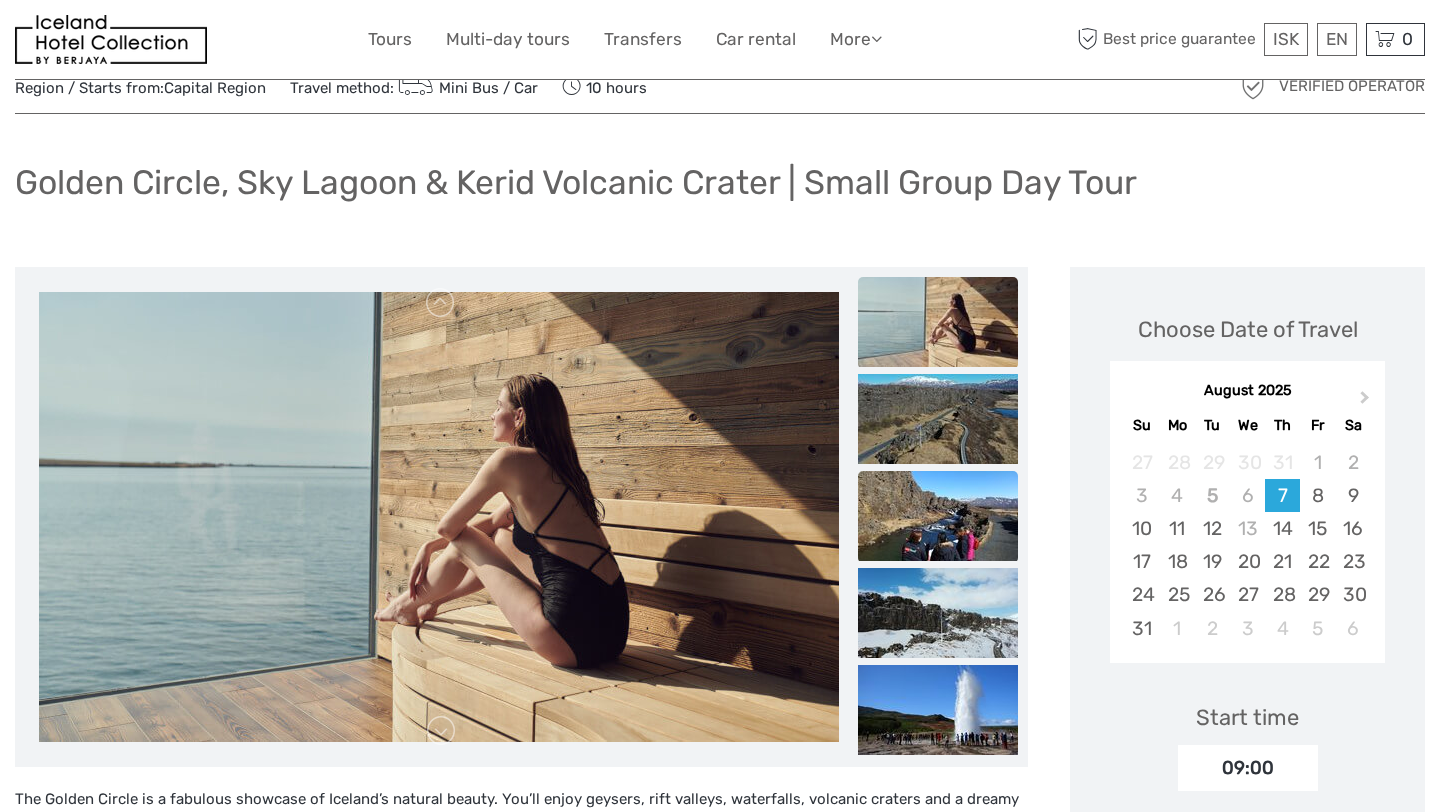 click at bounding box center [938, 516] 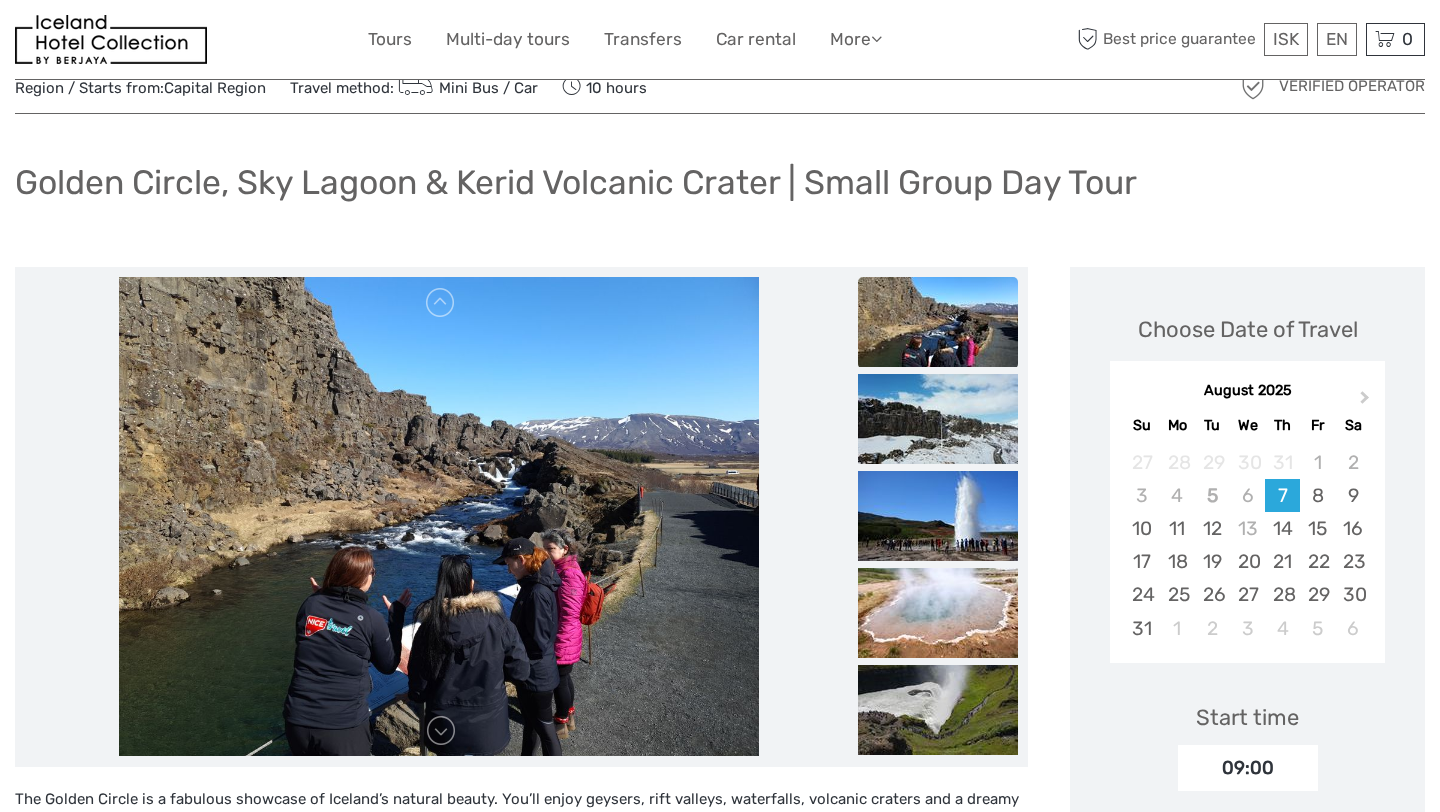click at bounding box center [938, 516] 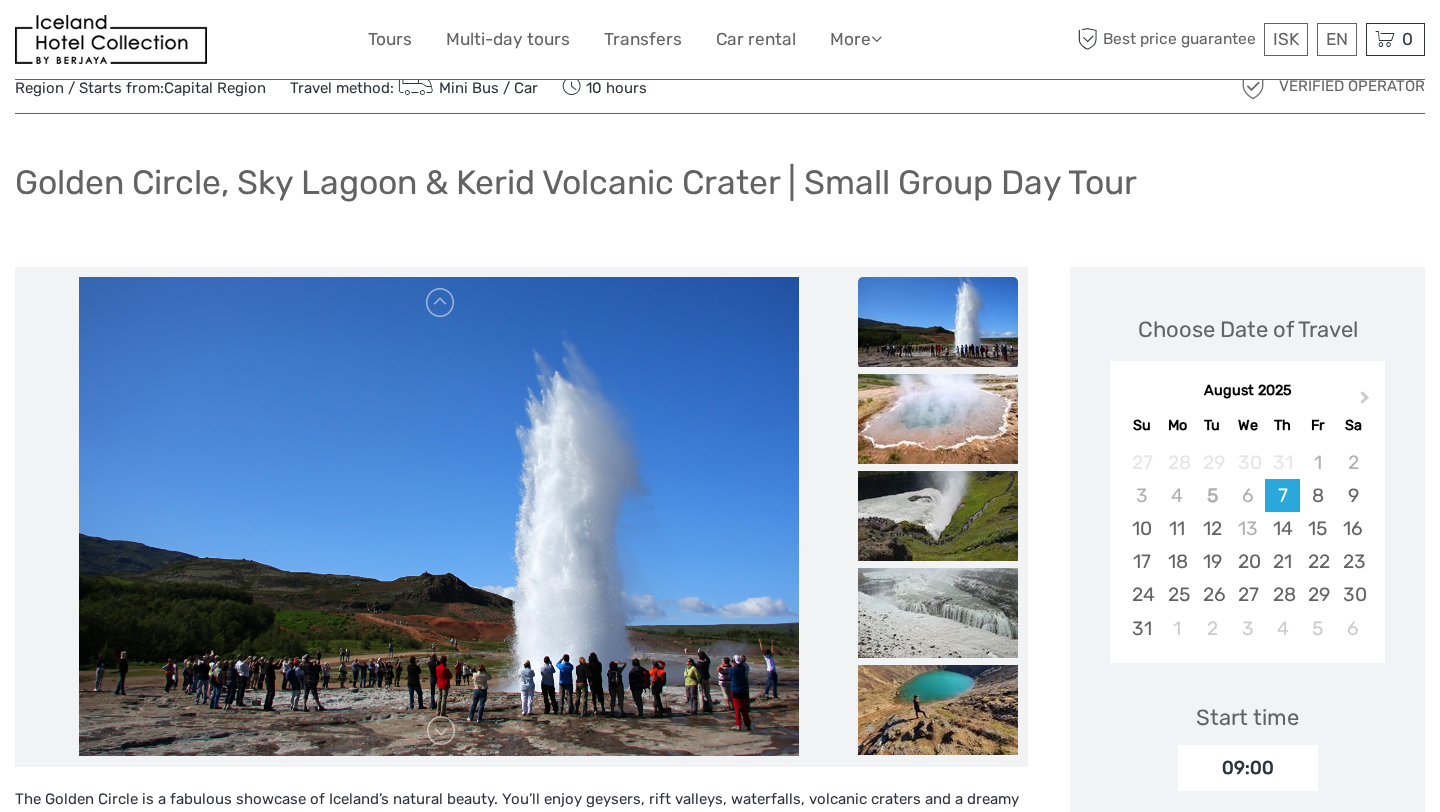 click at bounding box center [938, 516] 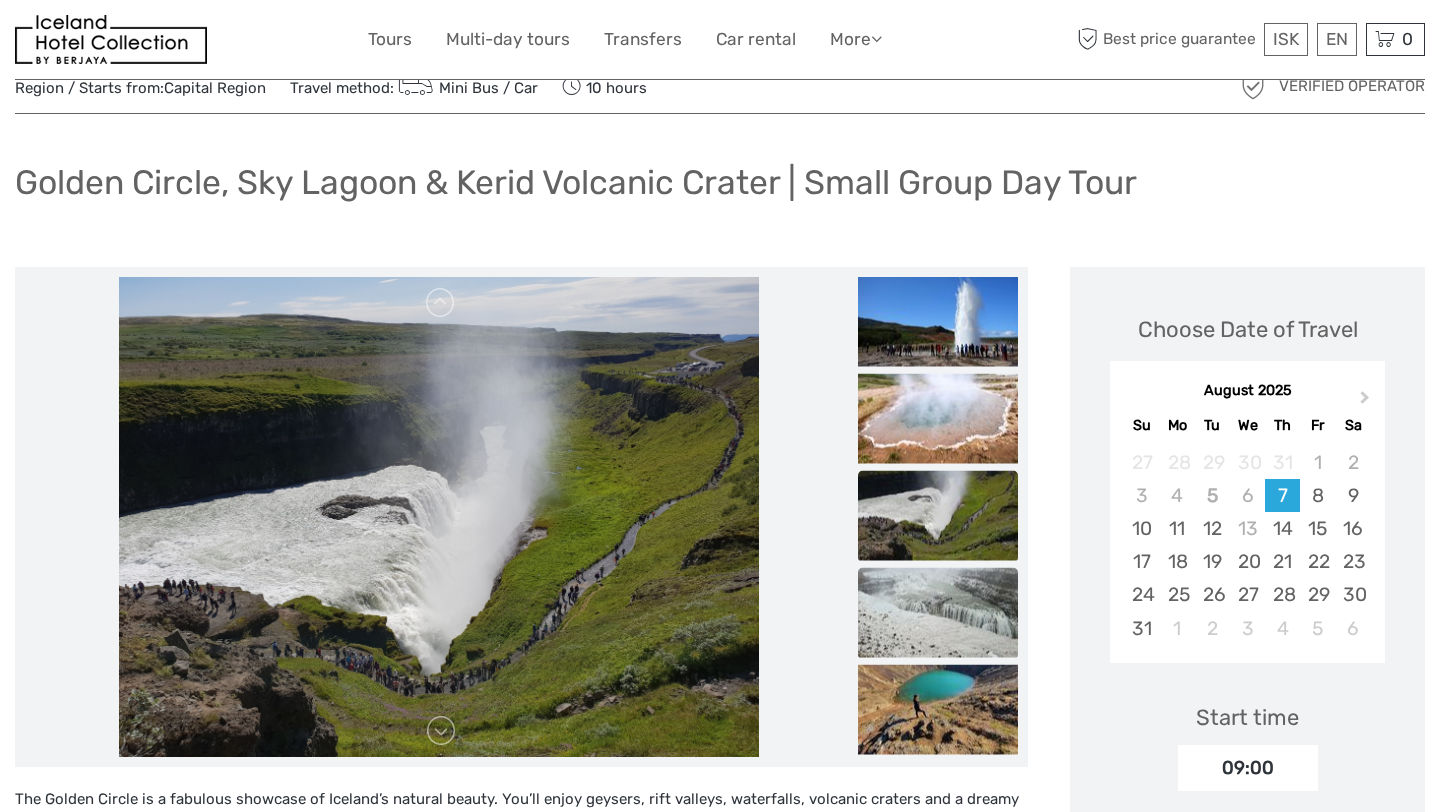 click at bounding box center (938, 612) 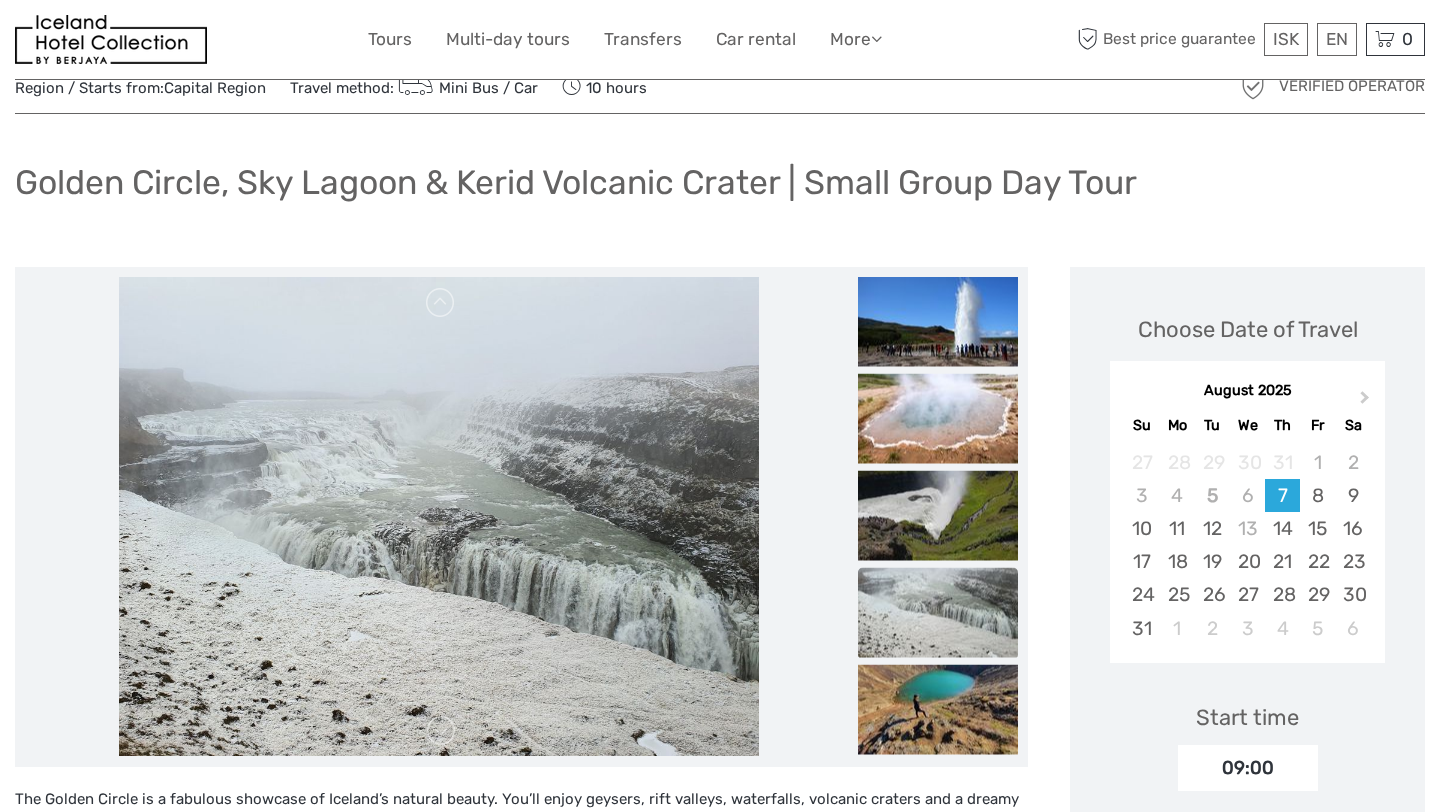 click at bounding box center (938, 612) 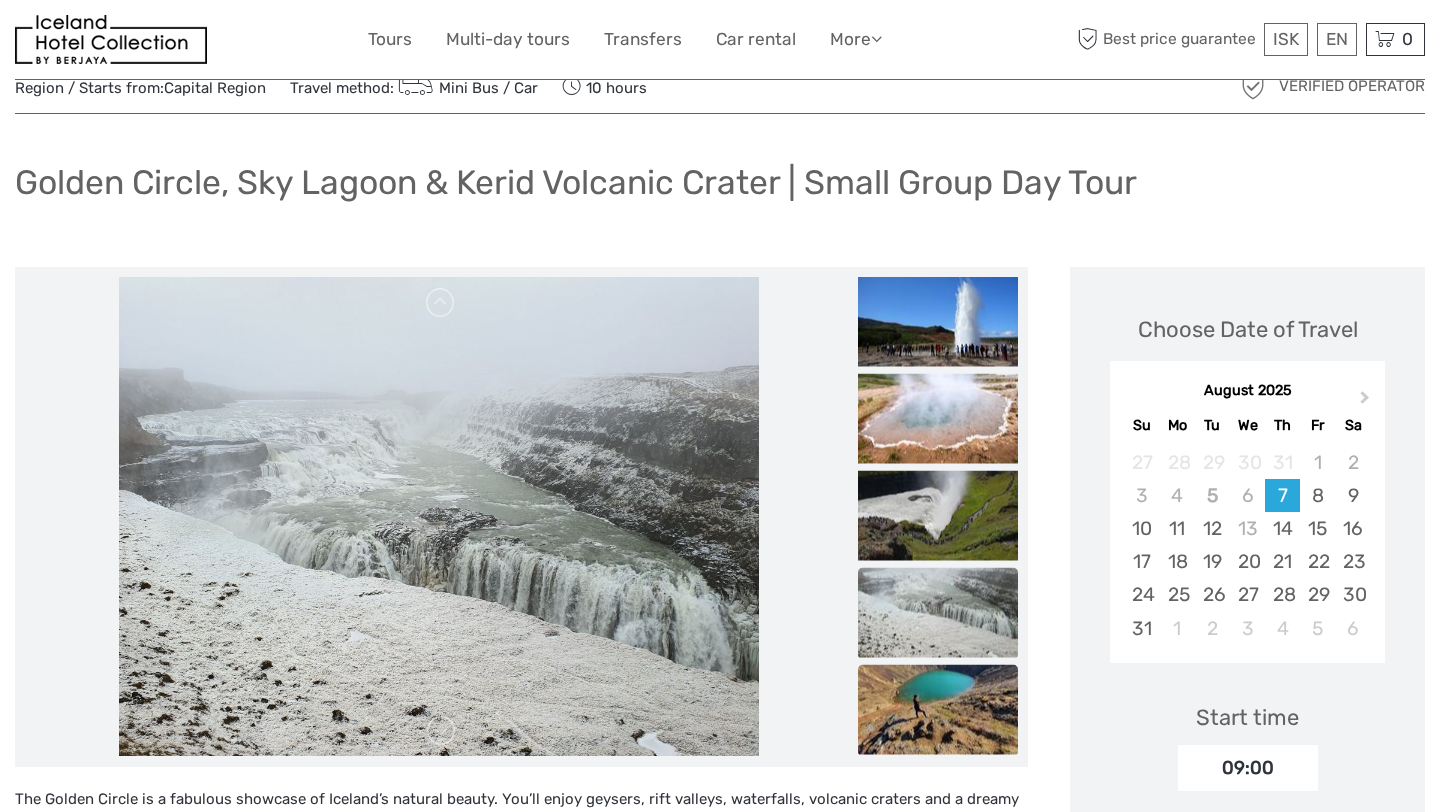 click at bounding box center (938, 709) 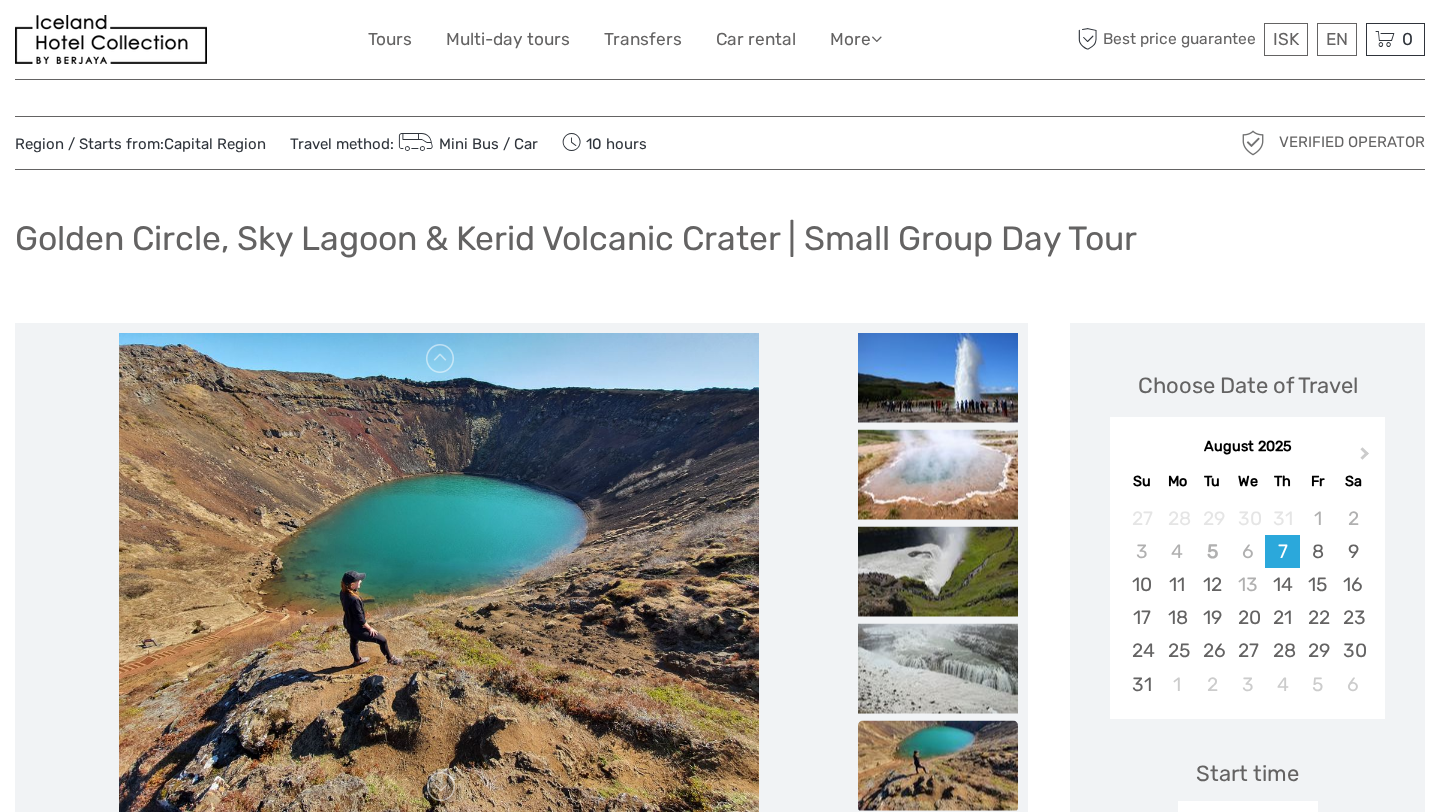 scroll, scrollTop: 8, scrollLeft: 0, axis: vertical 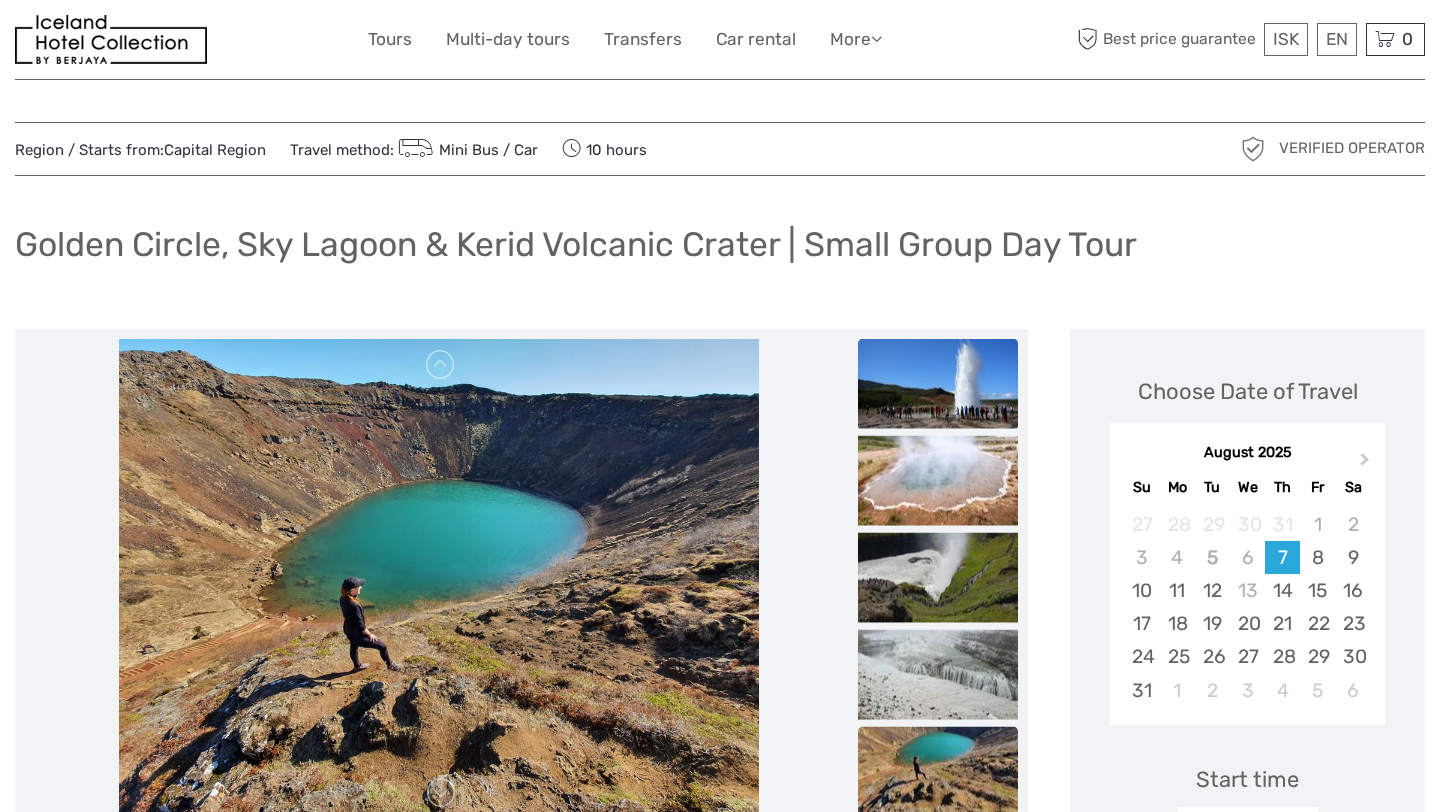 click at bounding box center (938, 383) 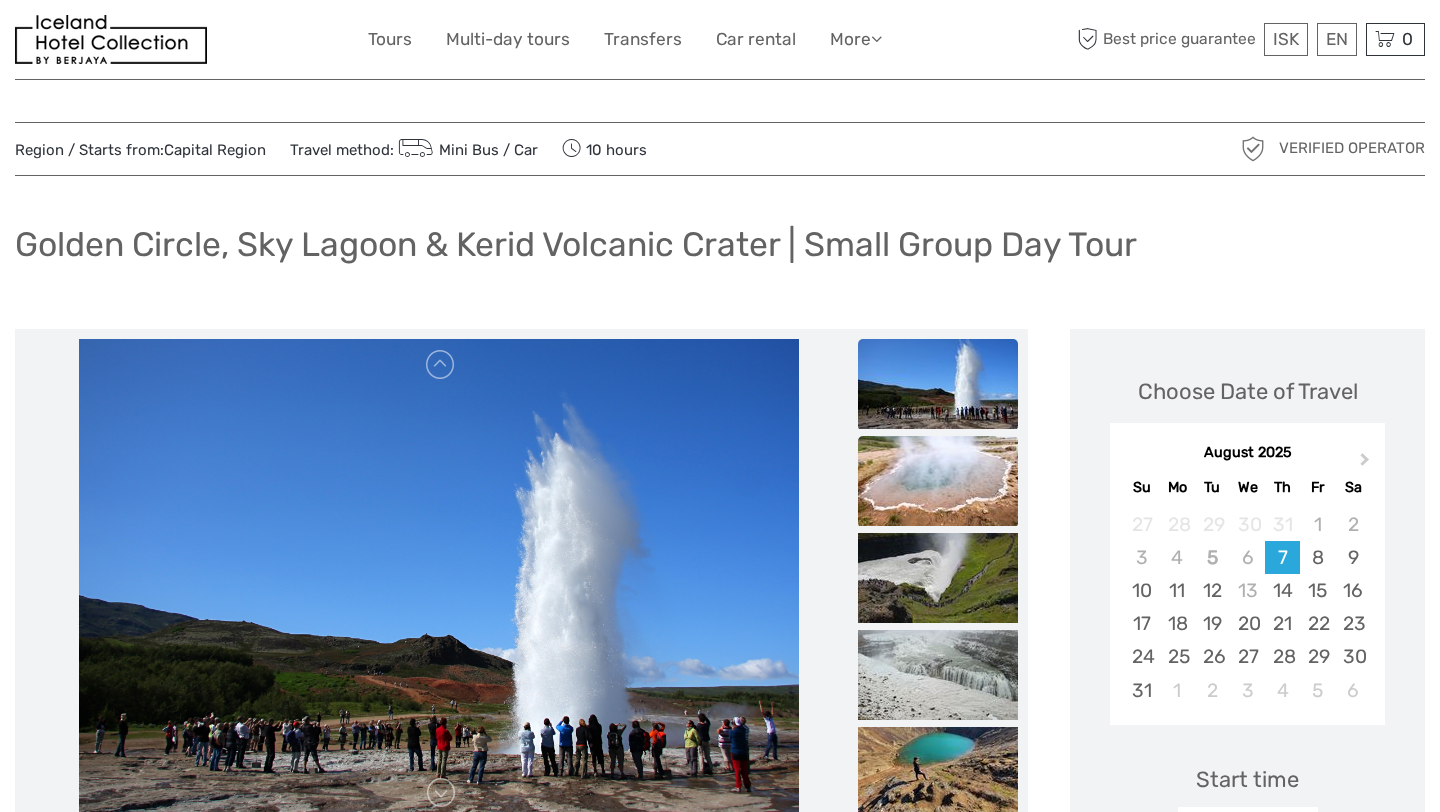 click at bounding box center [938, 481] 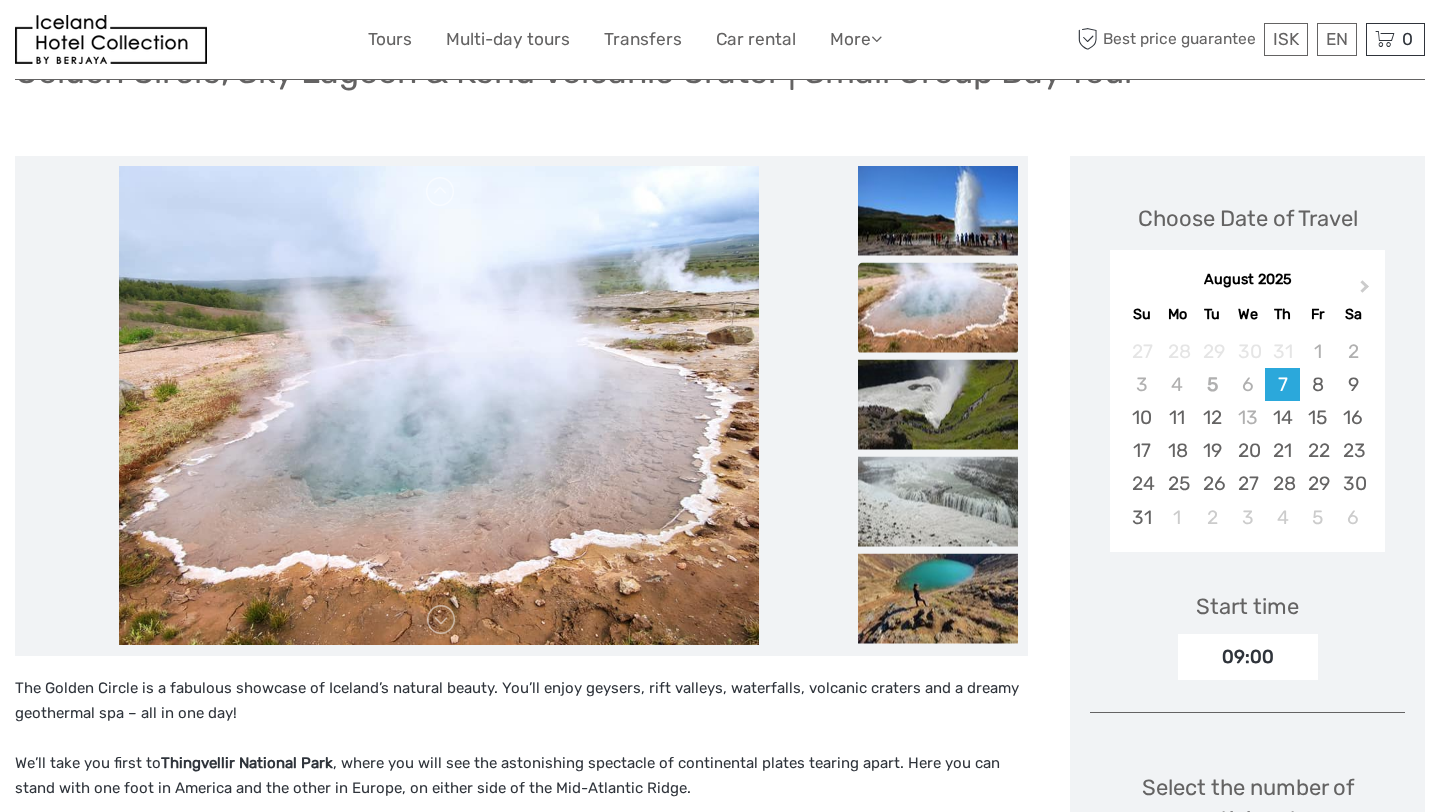 scroll, scrollTop: 182, scrollLeft: 0, axis: vertical 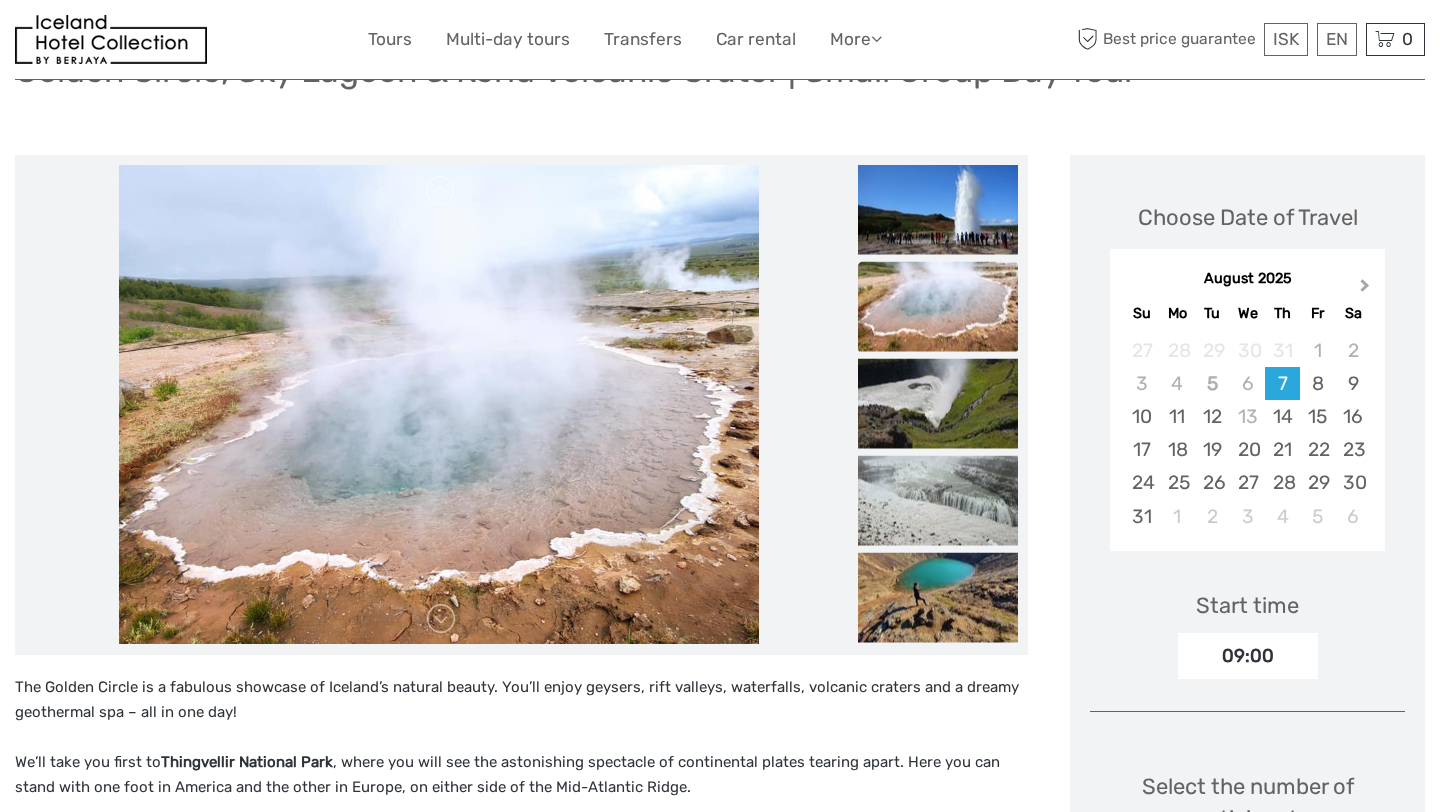 click on "Next Month" at bounding box center [1367, 290] 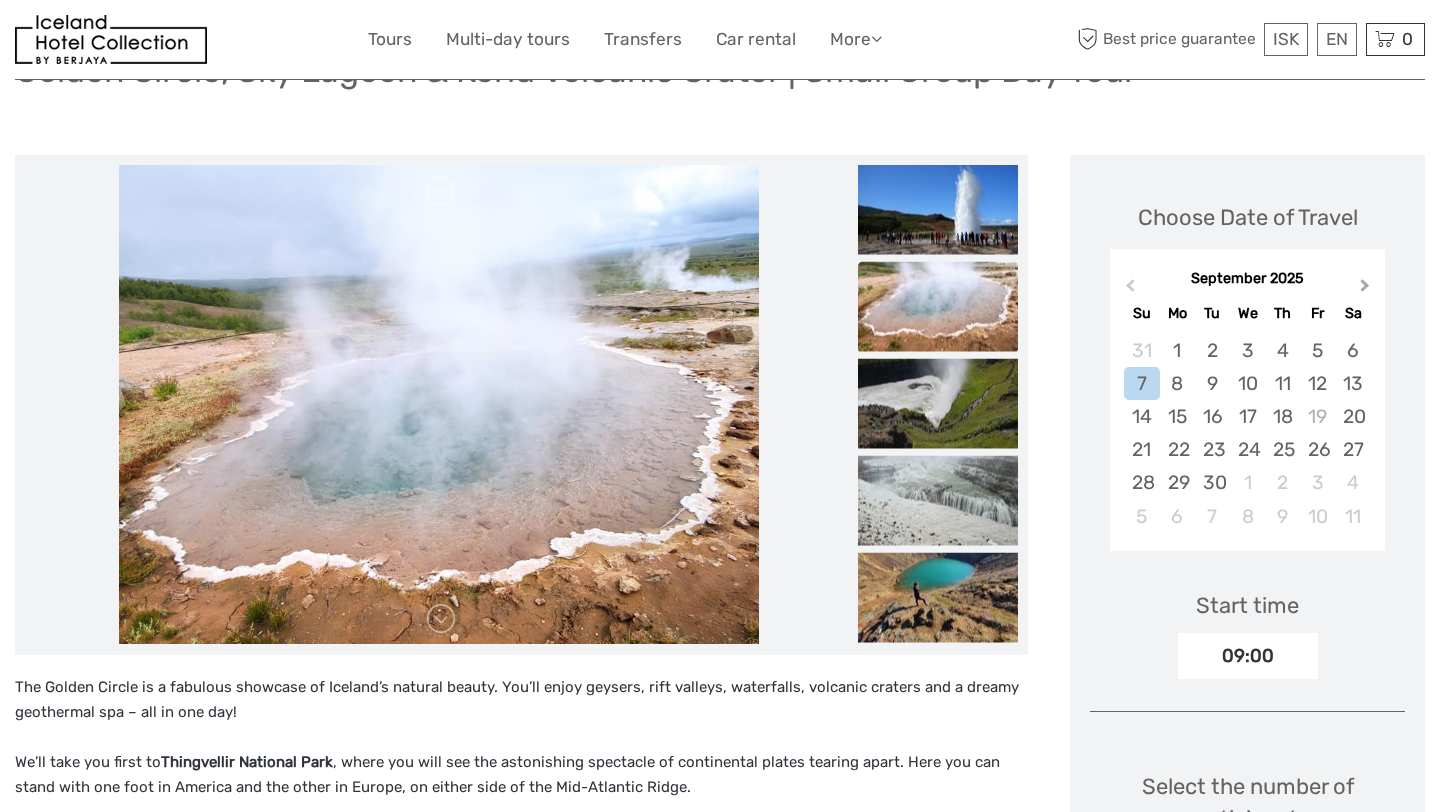 click on "Next Month" at bounding box center [1367, 290] 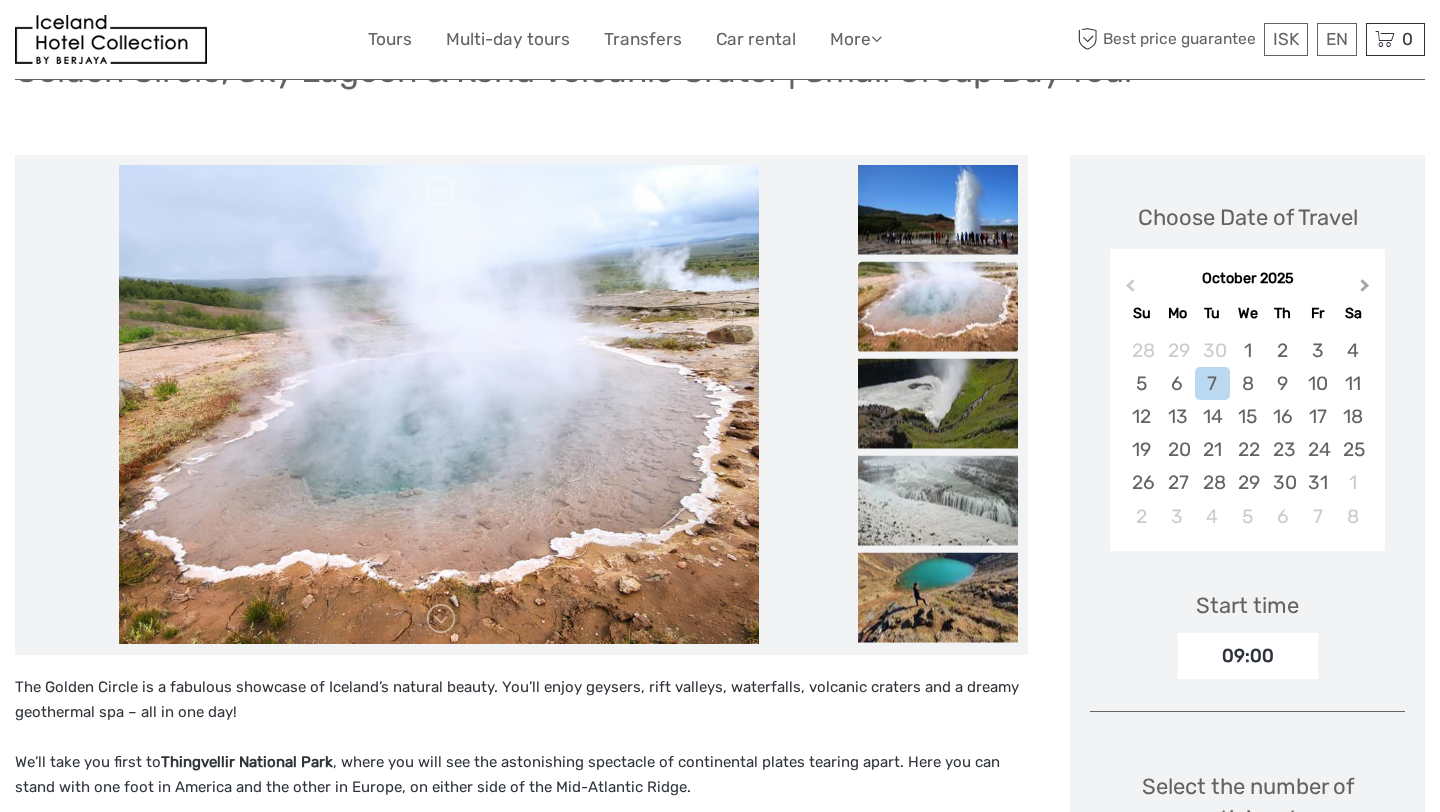 click on "Next Month" at bounding box center (1367, 290) 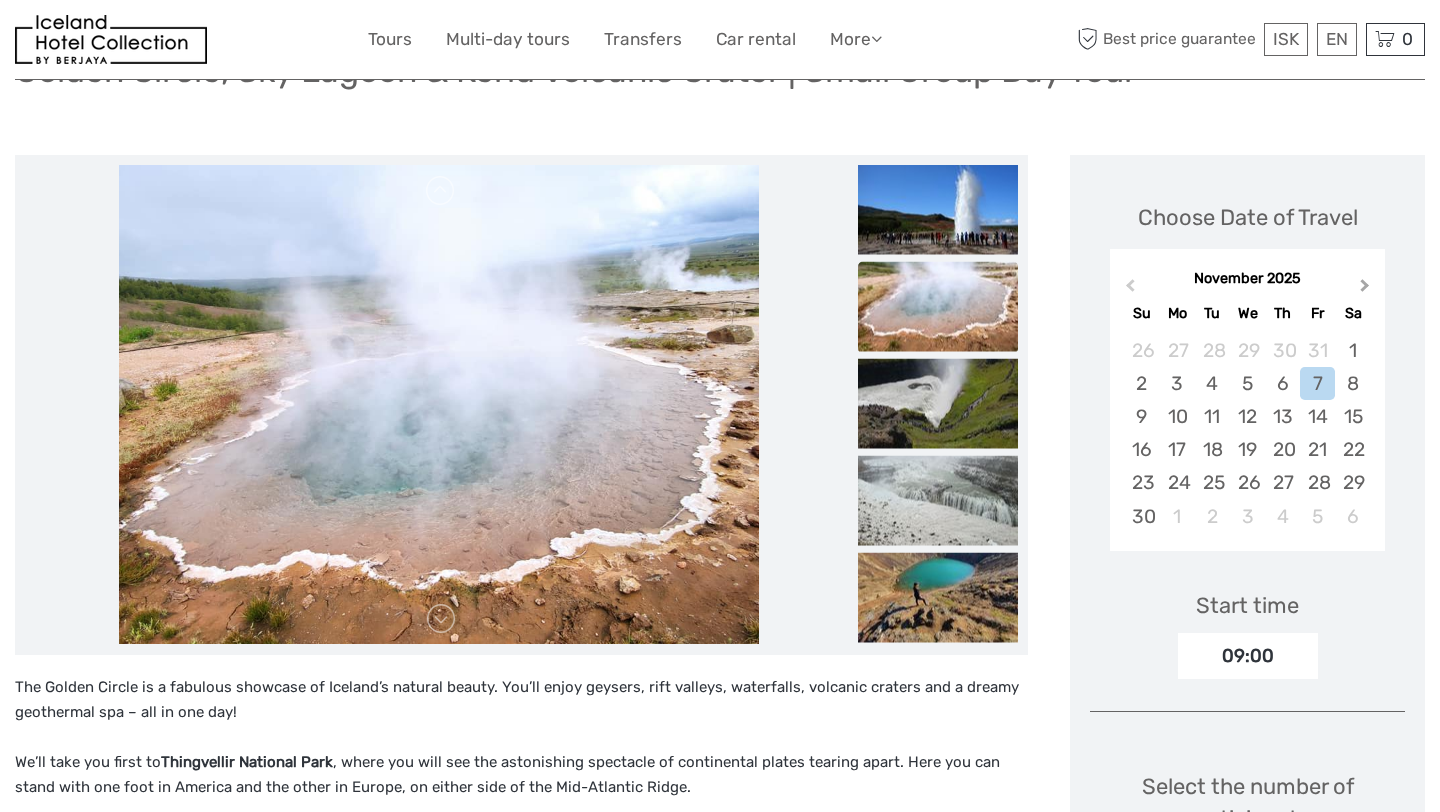 click on "Next Month" at bounding box center (1367, 290) 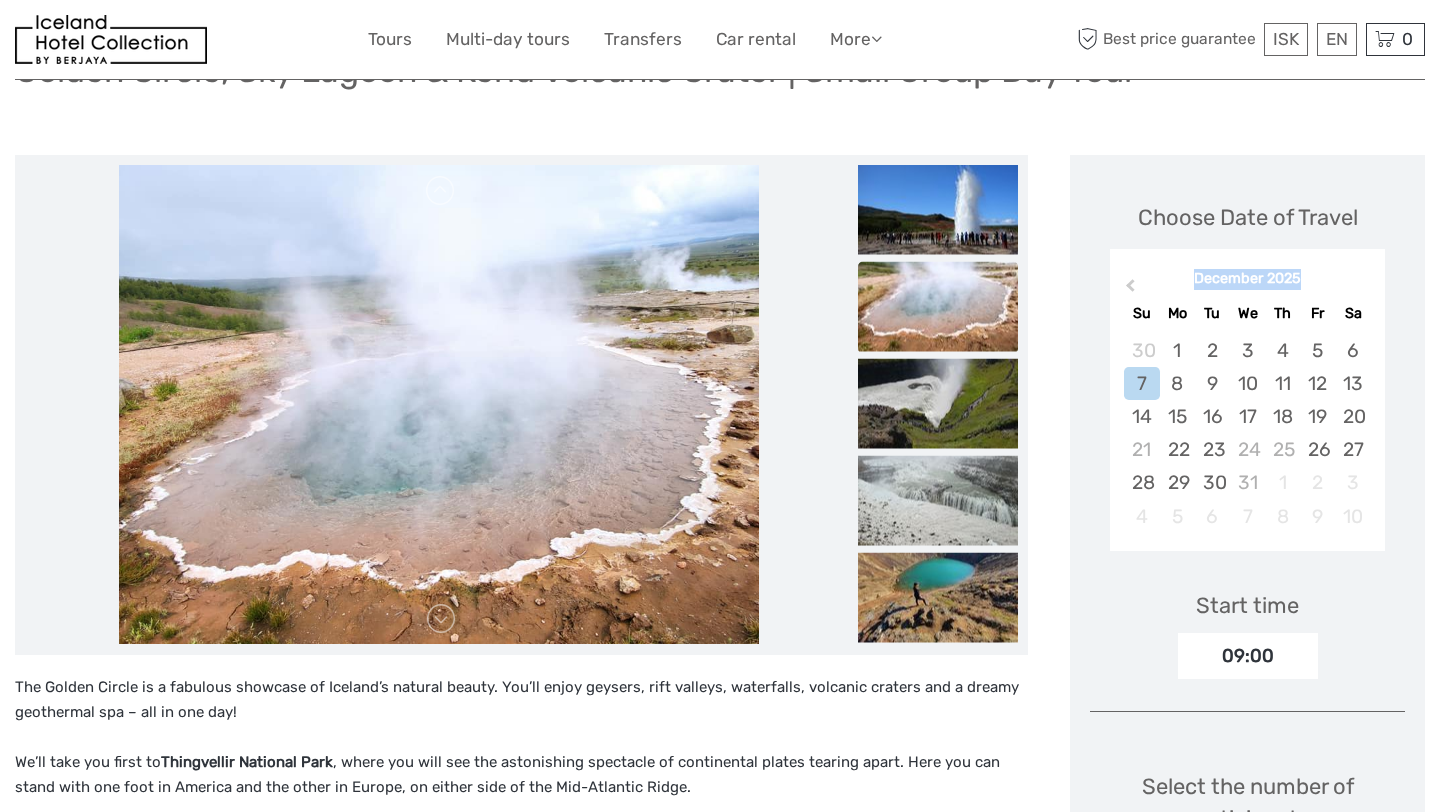 click on "December 2025" at bounding box center [1247, 279] 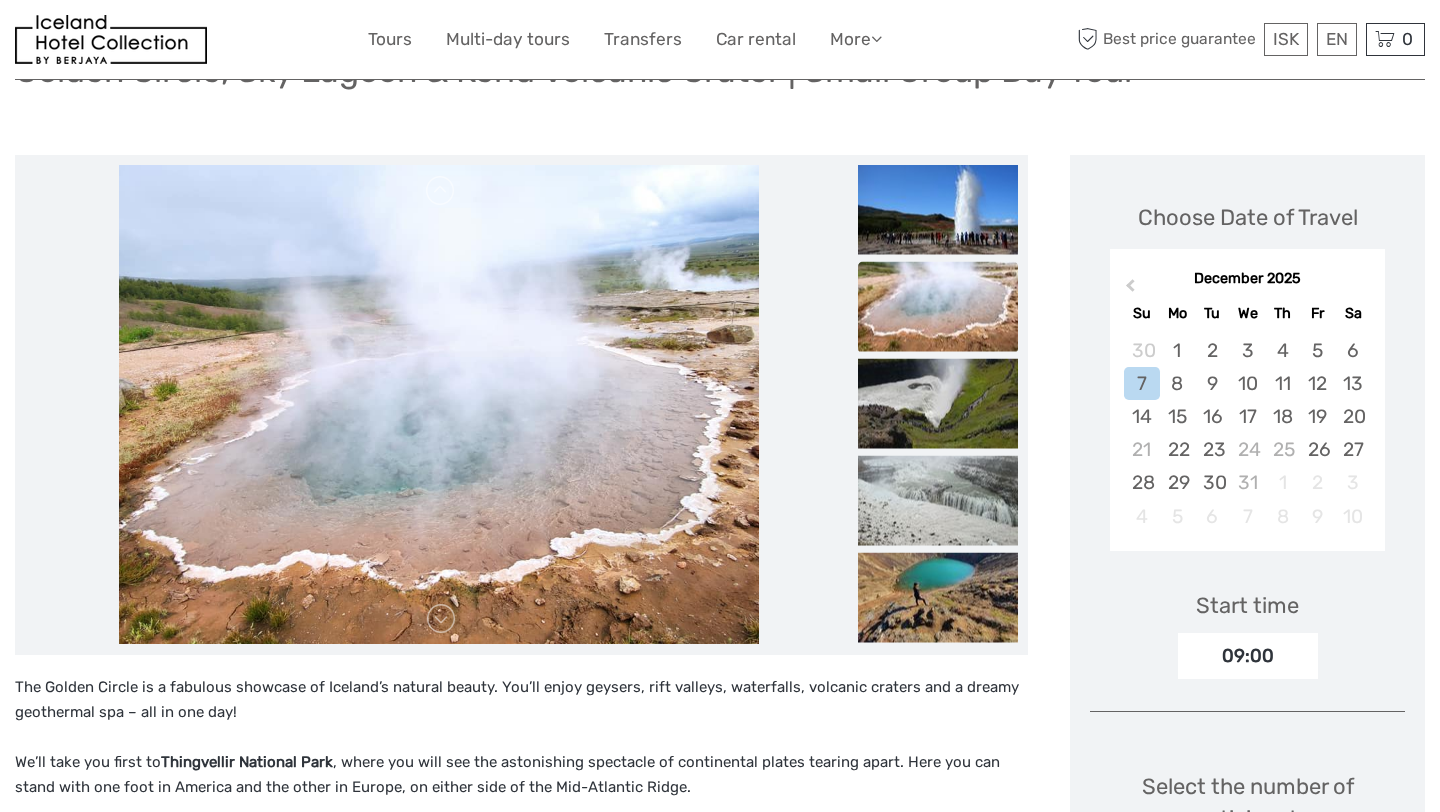 click on "December 2025" at bounding box center [1247, 279] 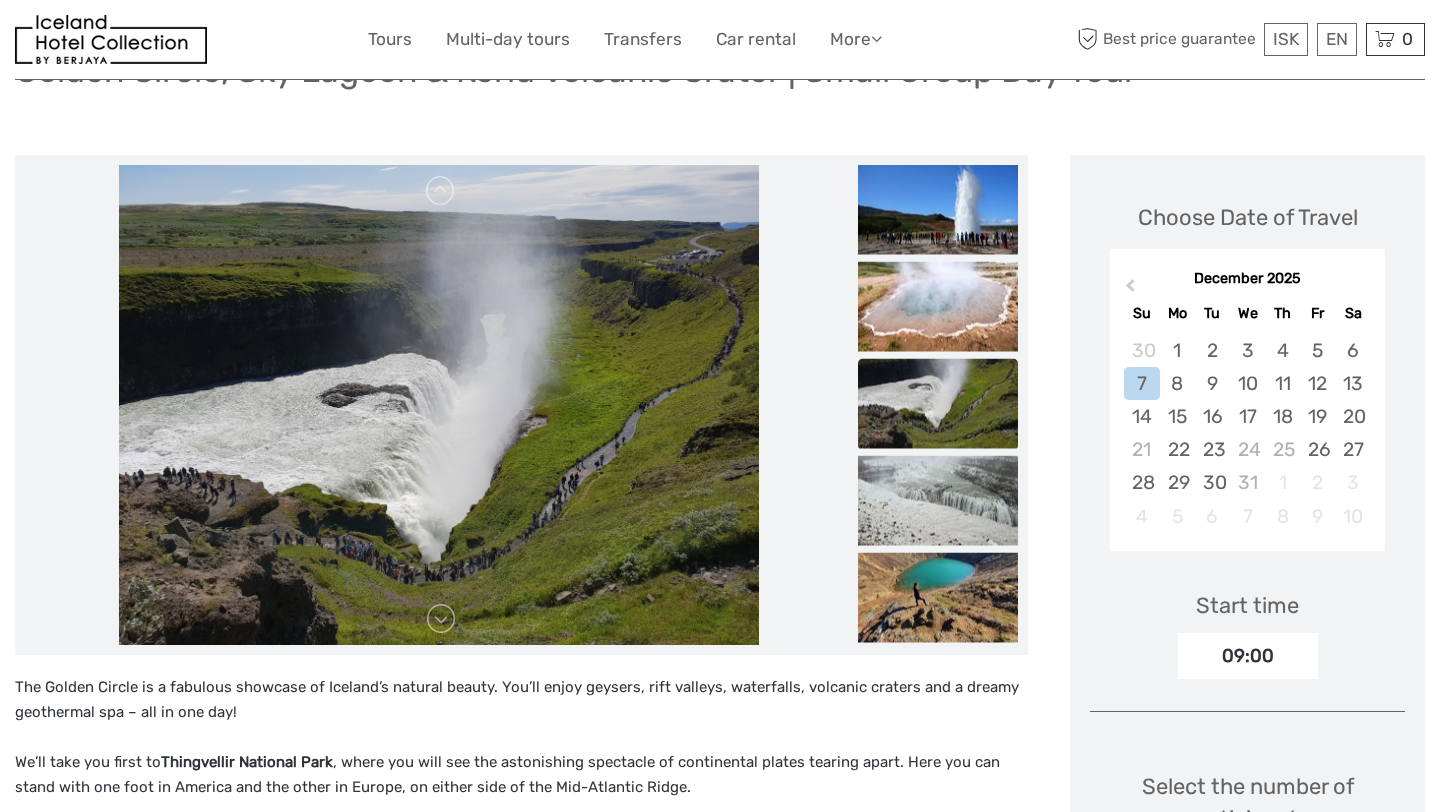 scroll, scrollTop: 0, scrollLeft: 0, axis: both 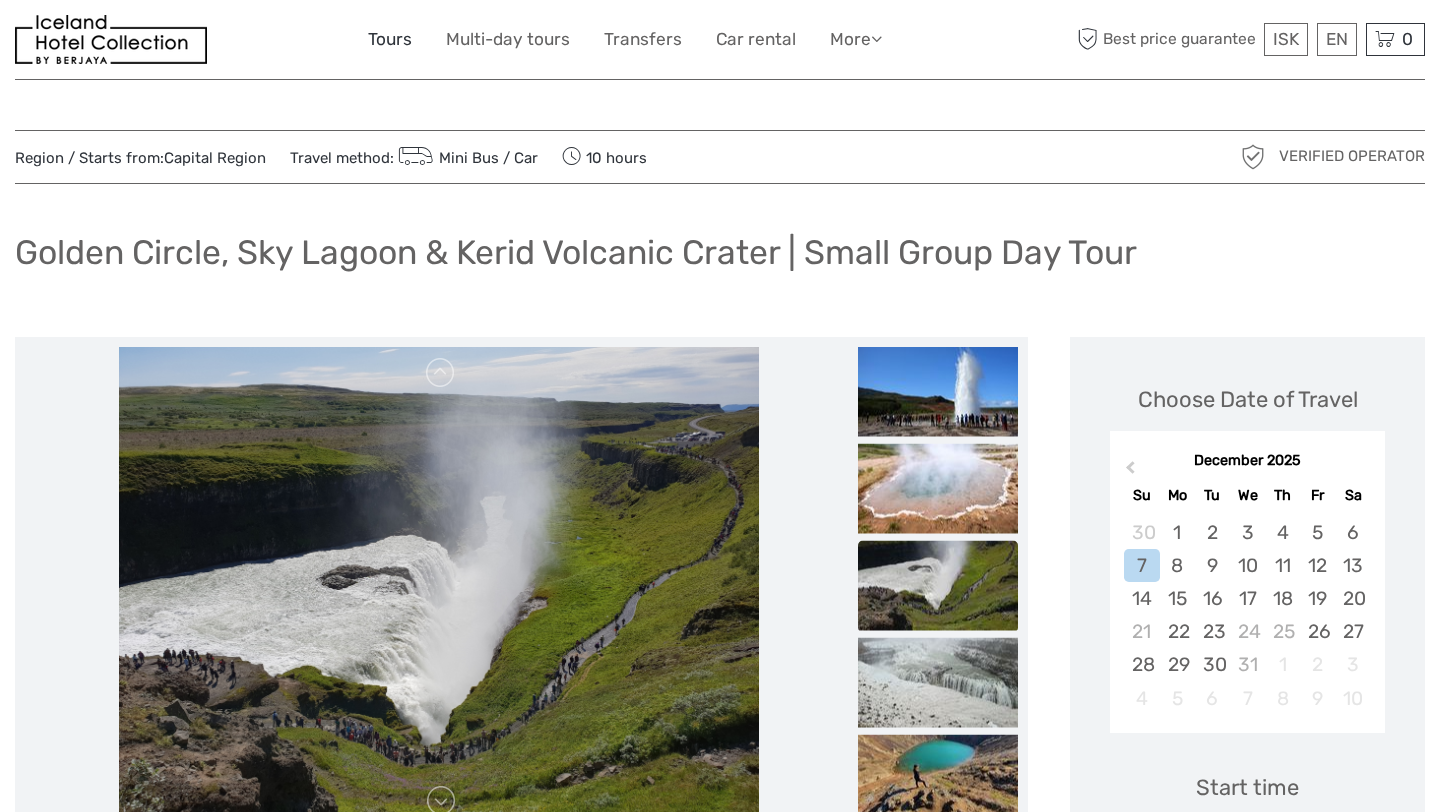 click on "Tours" at bounding box center [390, 39] 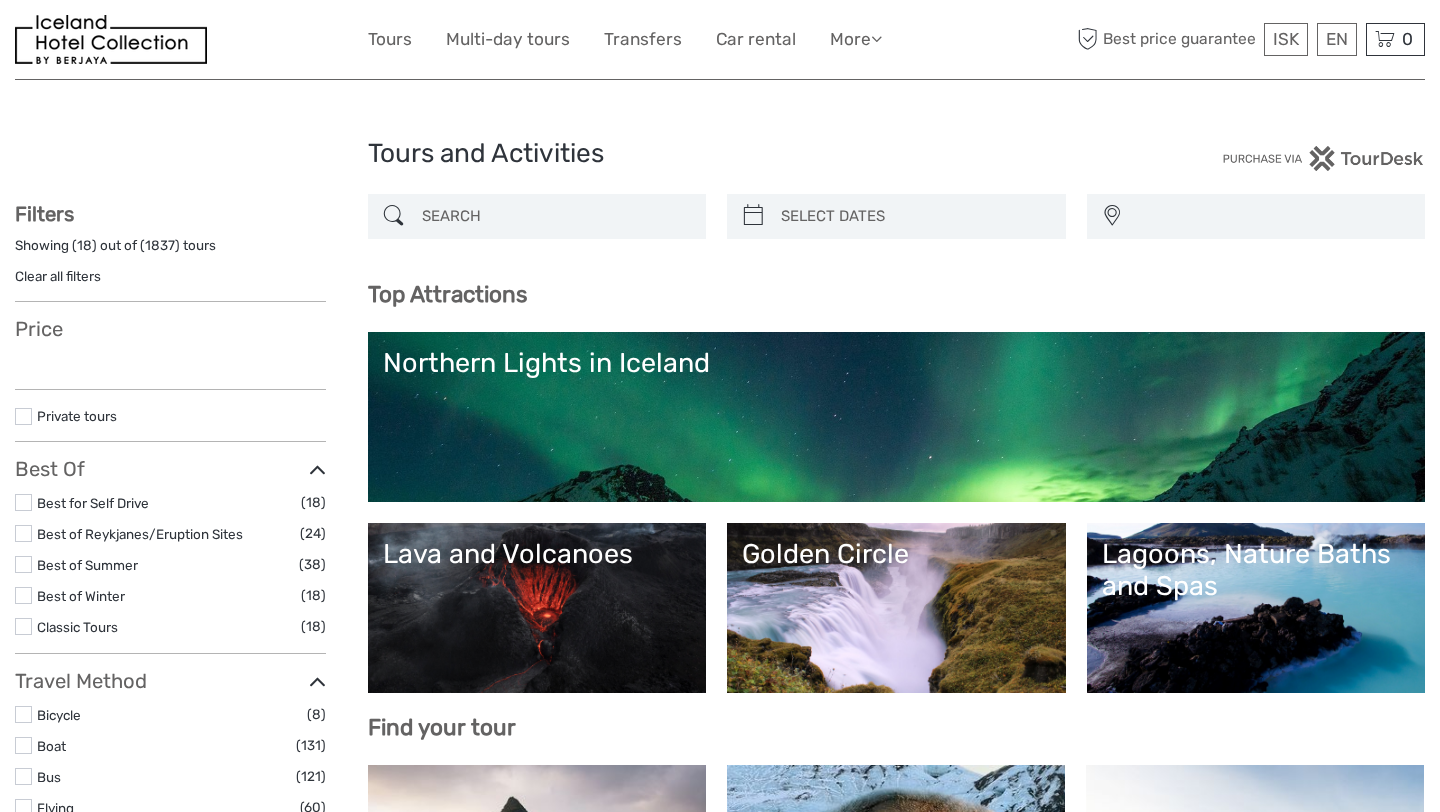 select 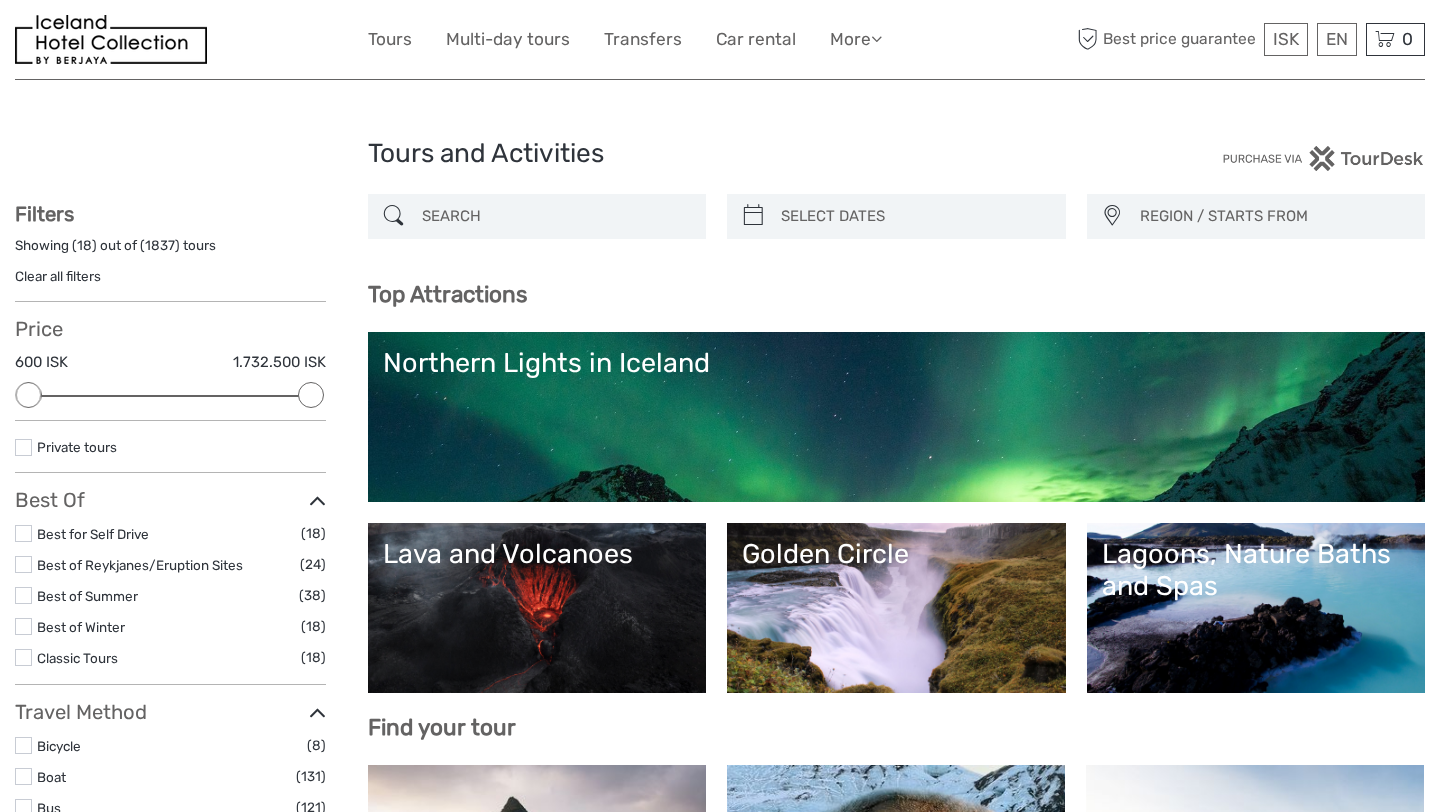 scroll, scrollTop: 160, scrollLeft: 0, axis: vertical 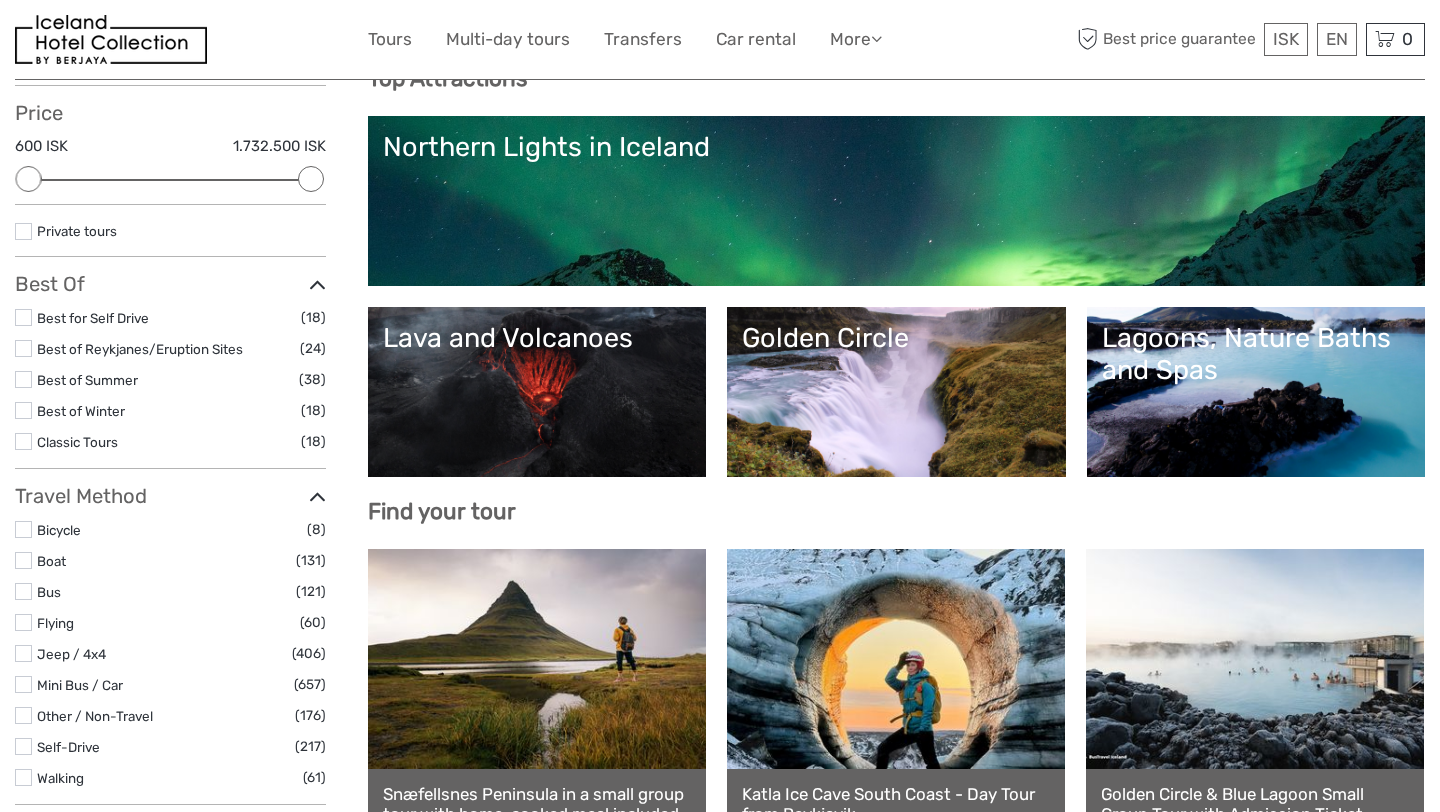 click on "Lagoons, Nature Baths and Spas" at bounding box center [1256, 392] 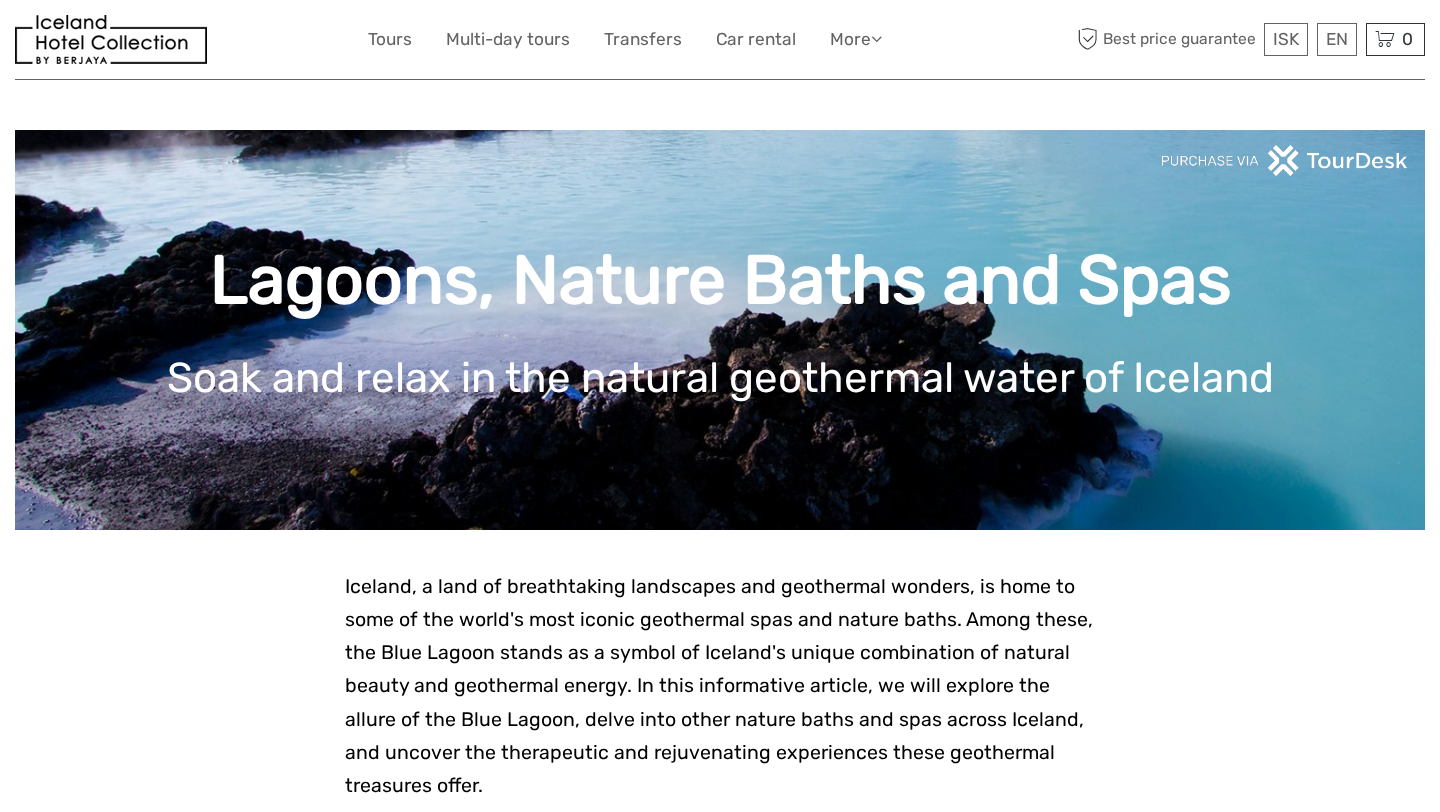 scroll, scrollTop: 0, scrollLeft: 0, axis: both 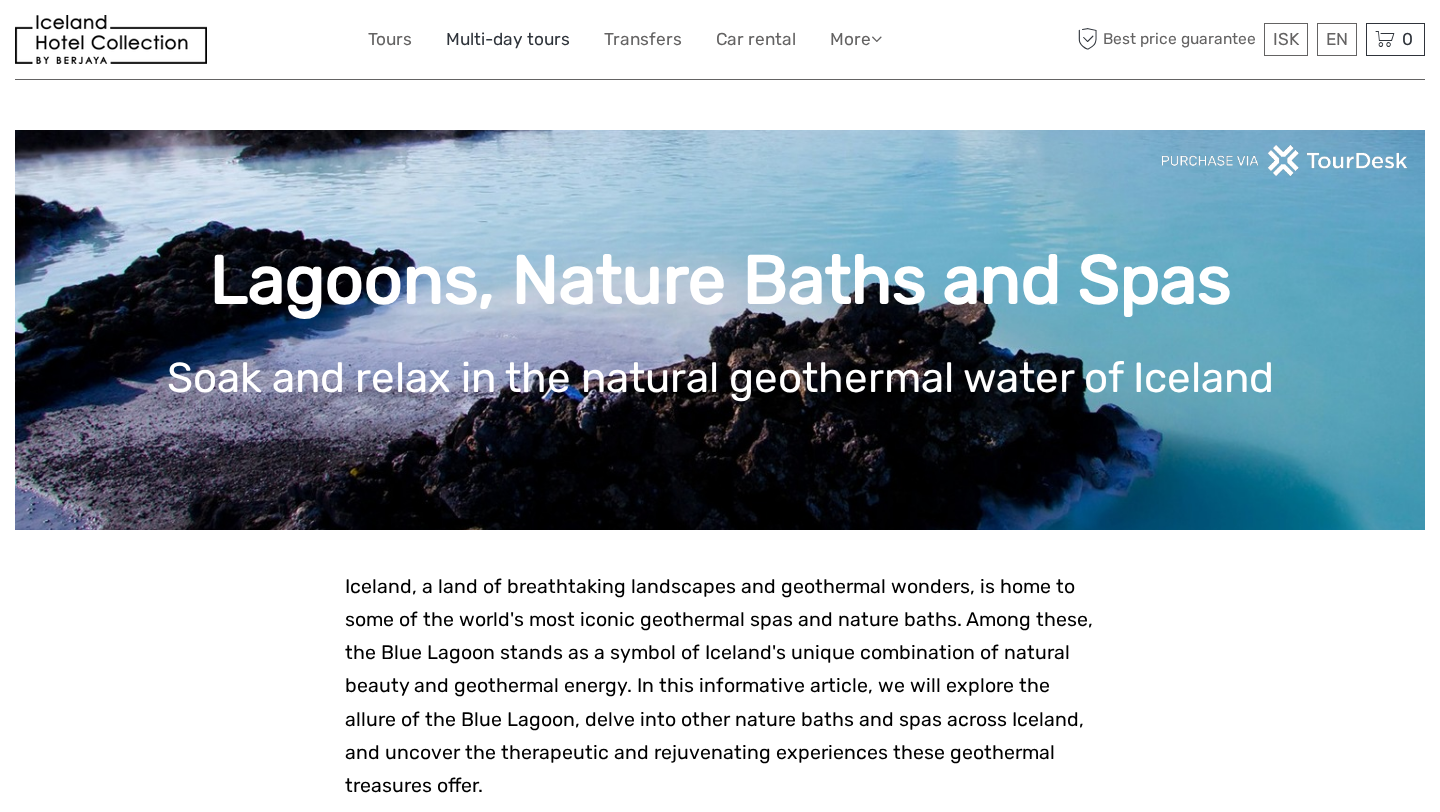 click on "Multi-day tours" at bounding box center (508, 39) 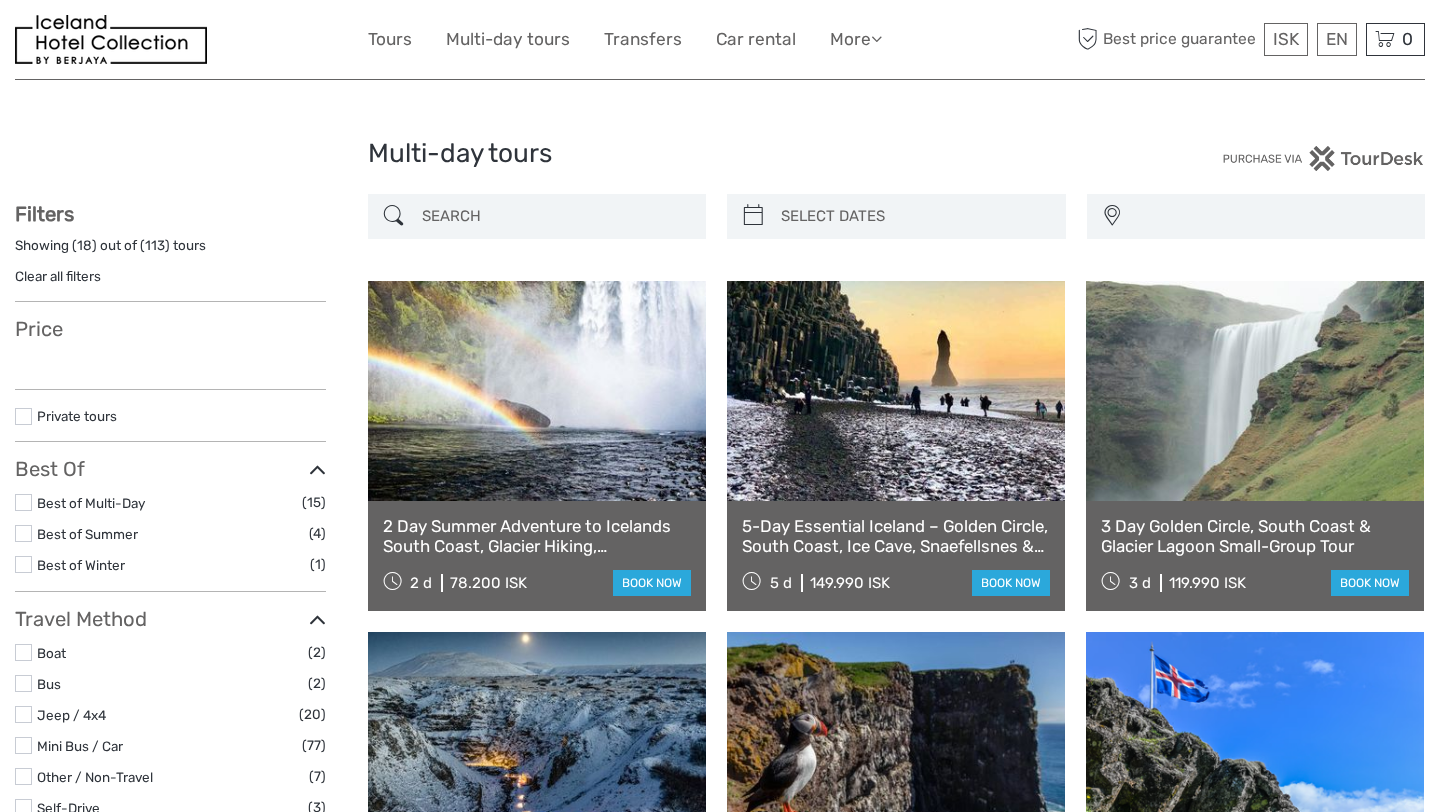 select 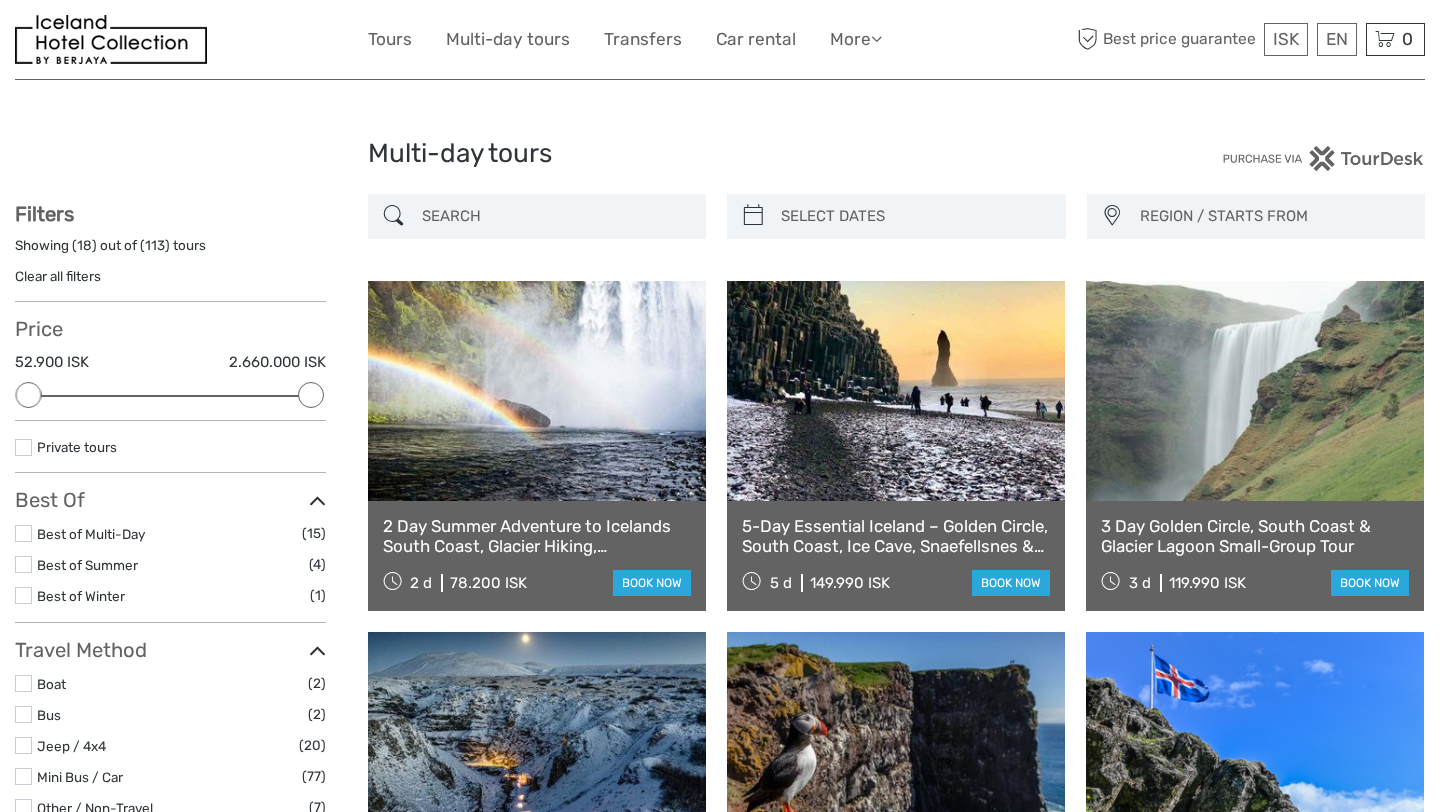 scroll, scrollTop: 44, scrollLeft: 0, axis: vertical 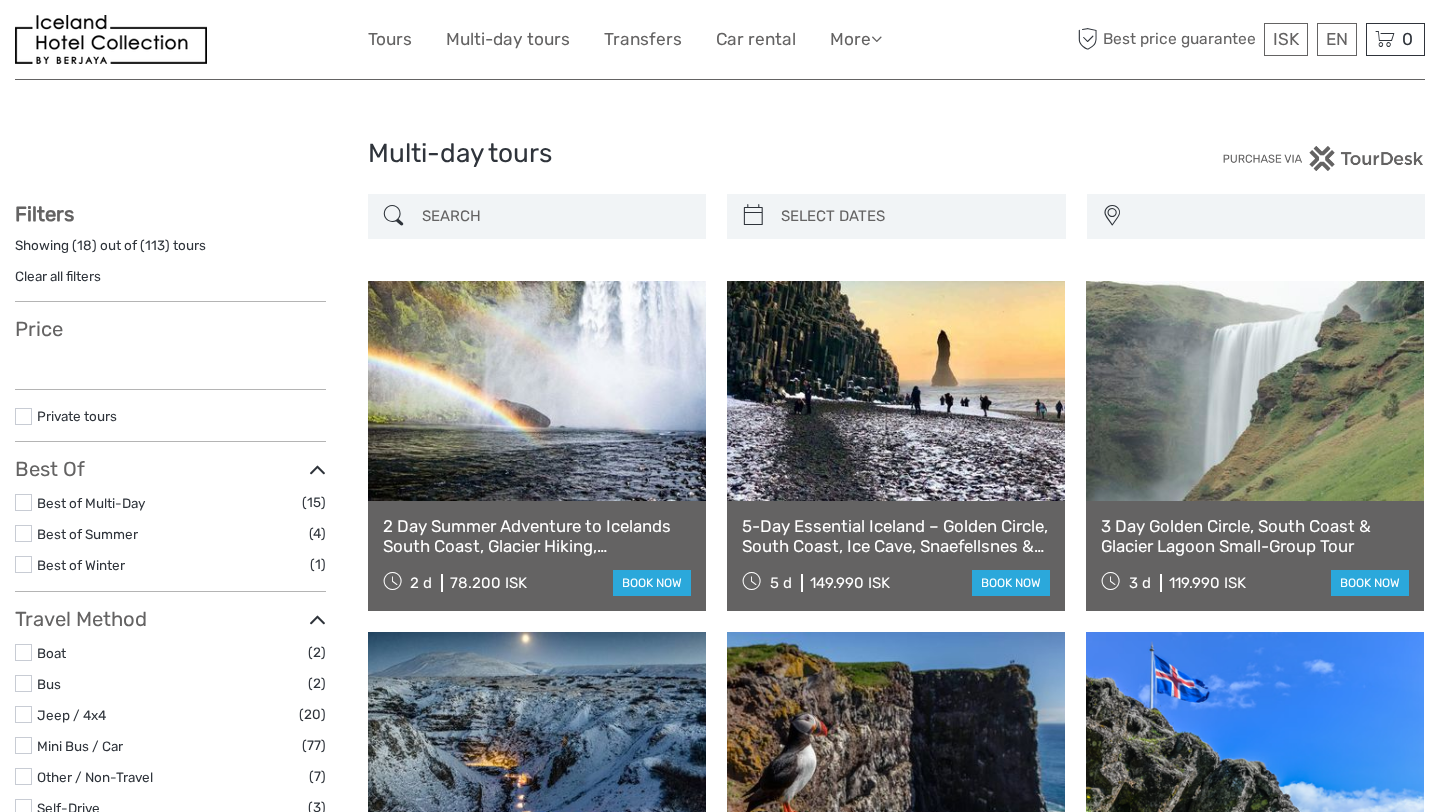 select 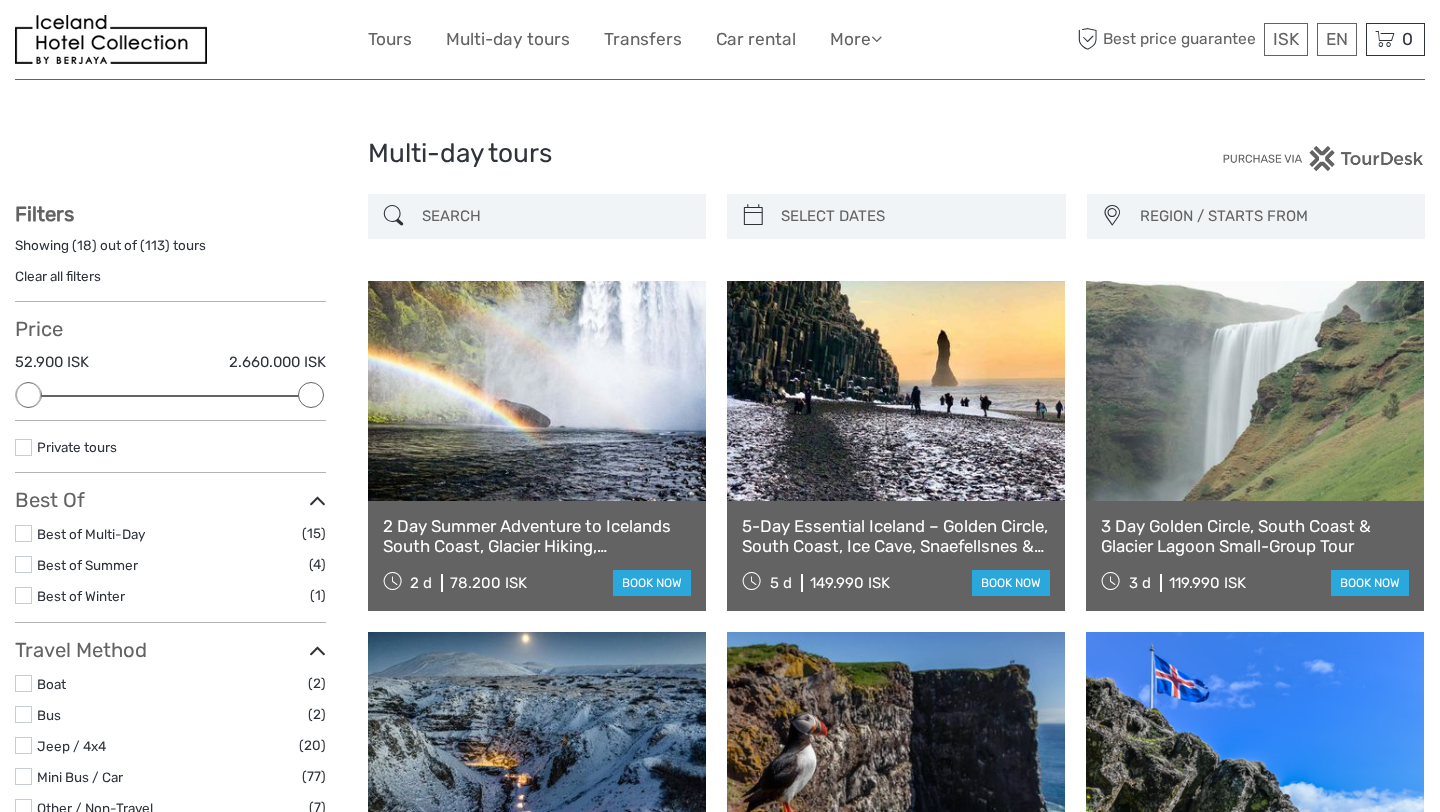 scroll, scrollTop: 120, scrollLeft: 0, axis: vertical 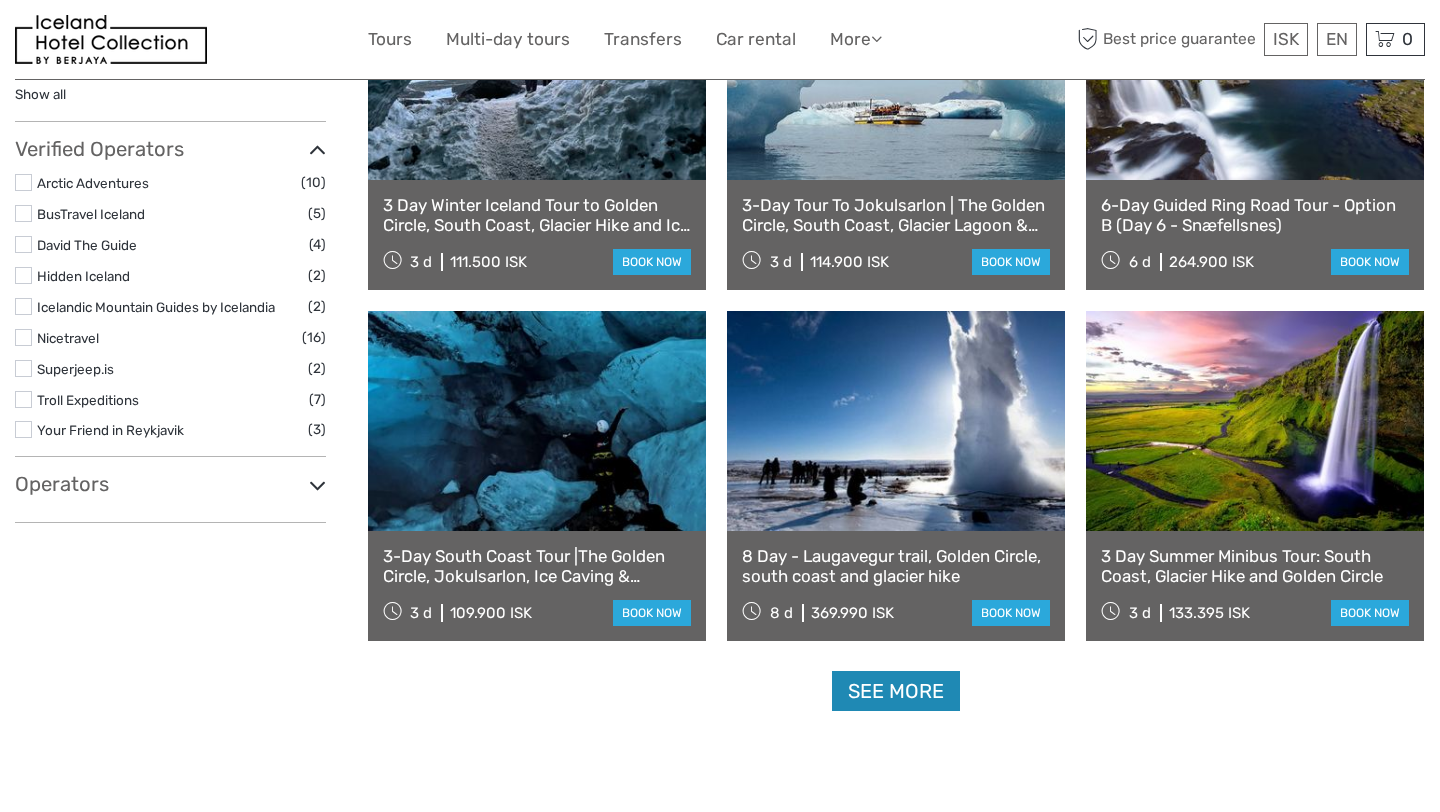 click on "See more" at bounding box center [896, 691] 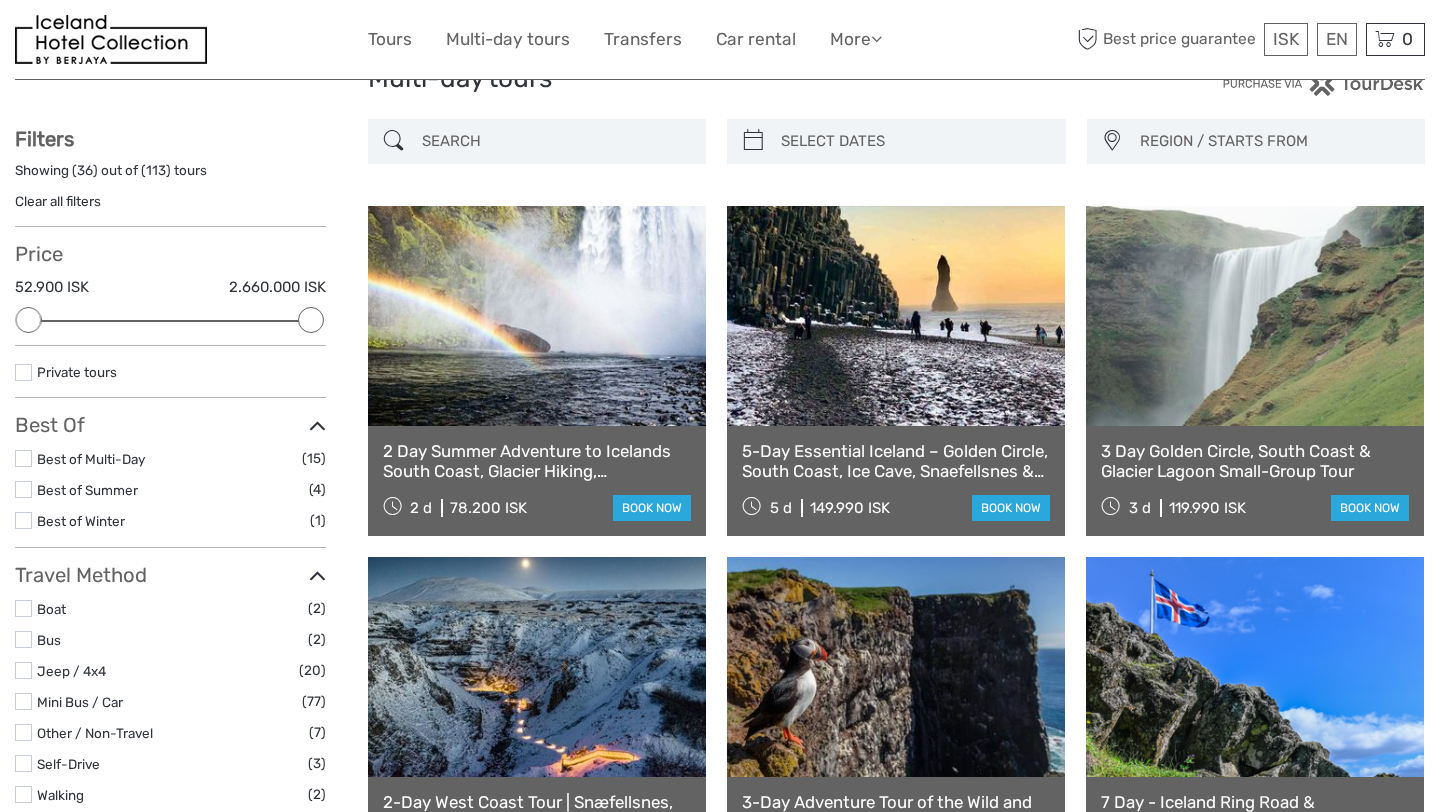 scroll, scrollTop: 0, scrollLeft: 0, axis: both 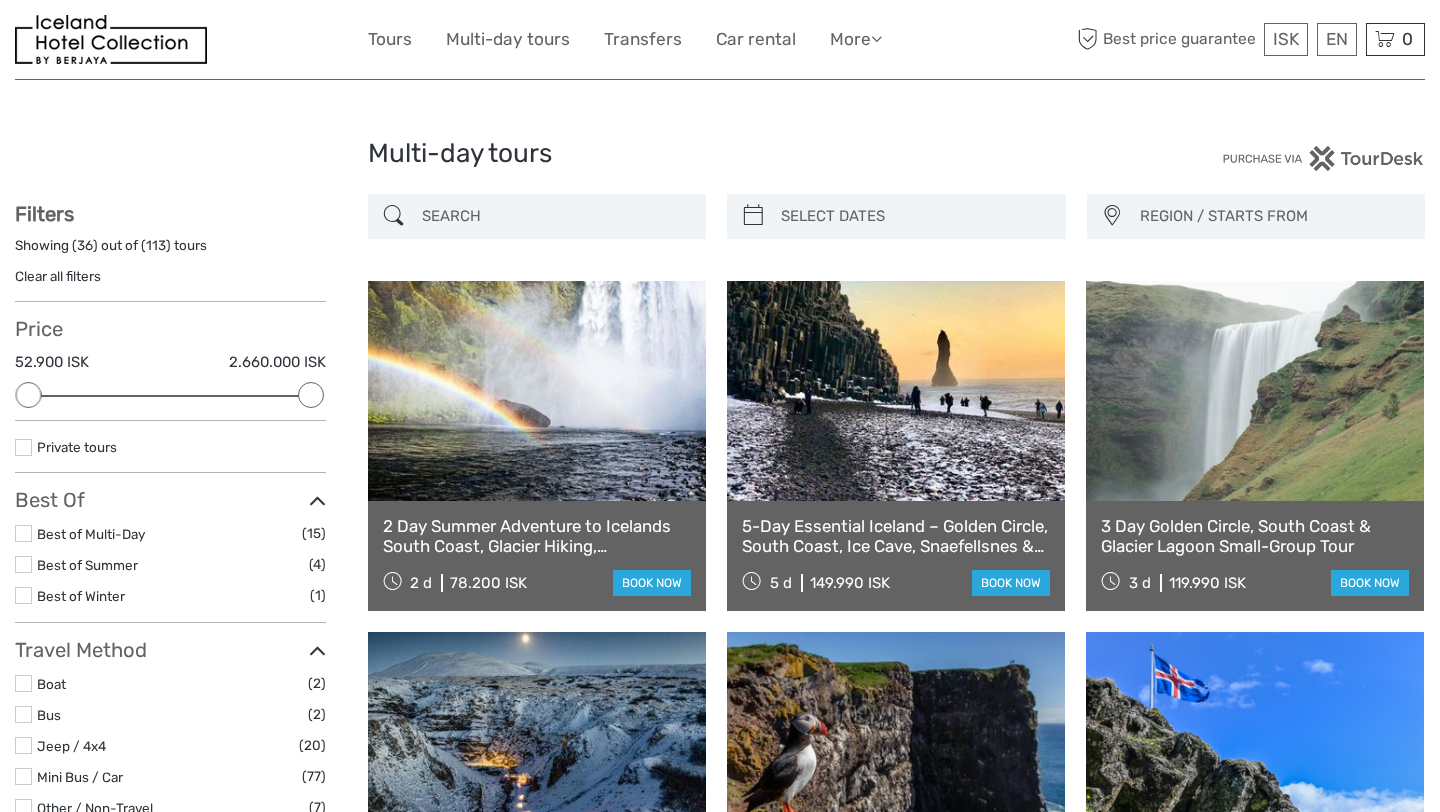 type on "05/08/2025" 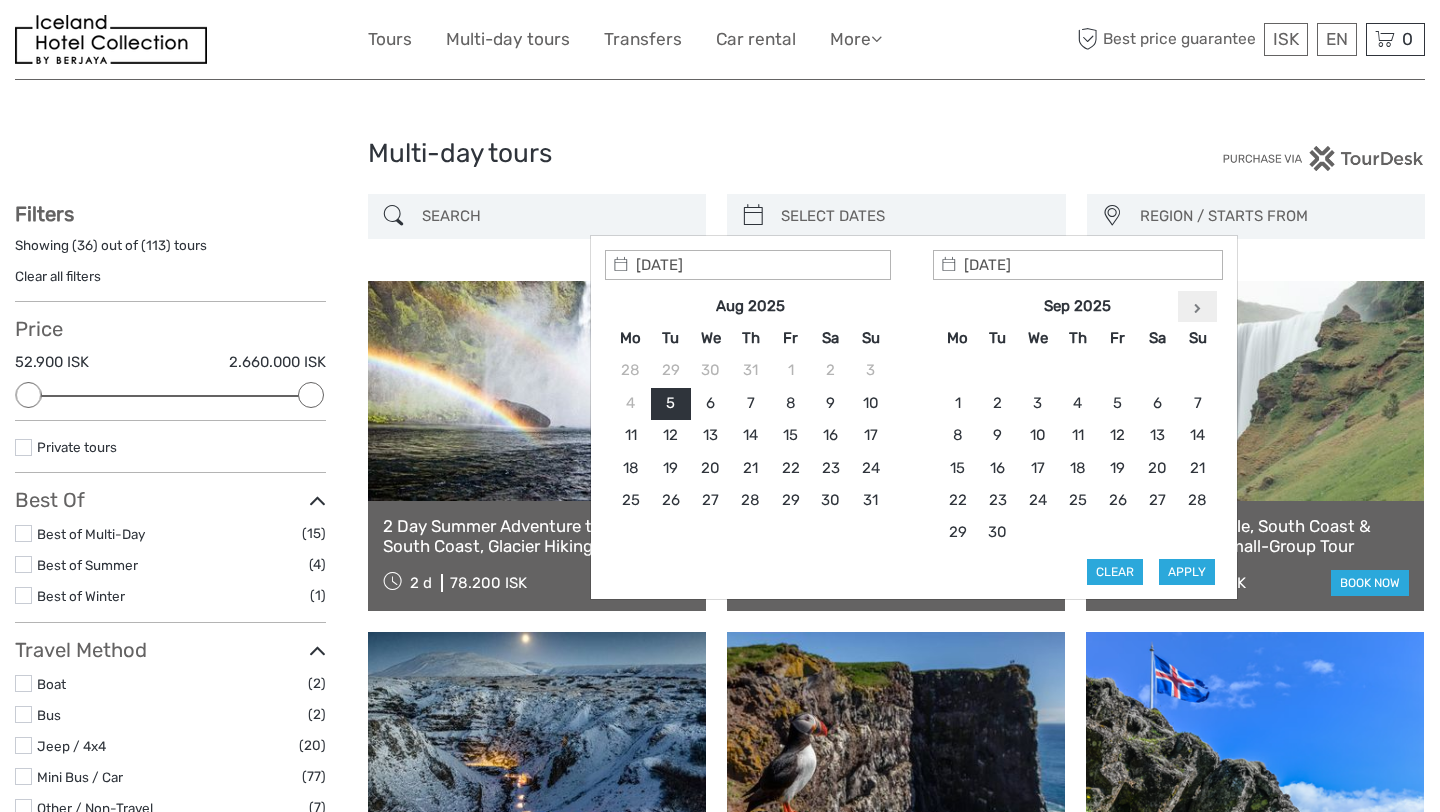 click at bounding box center [1197, 308] 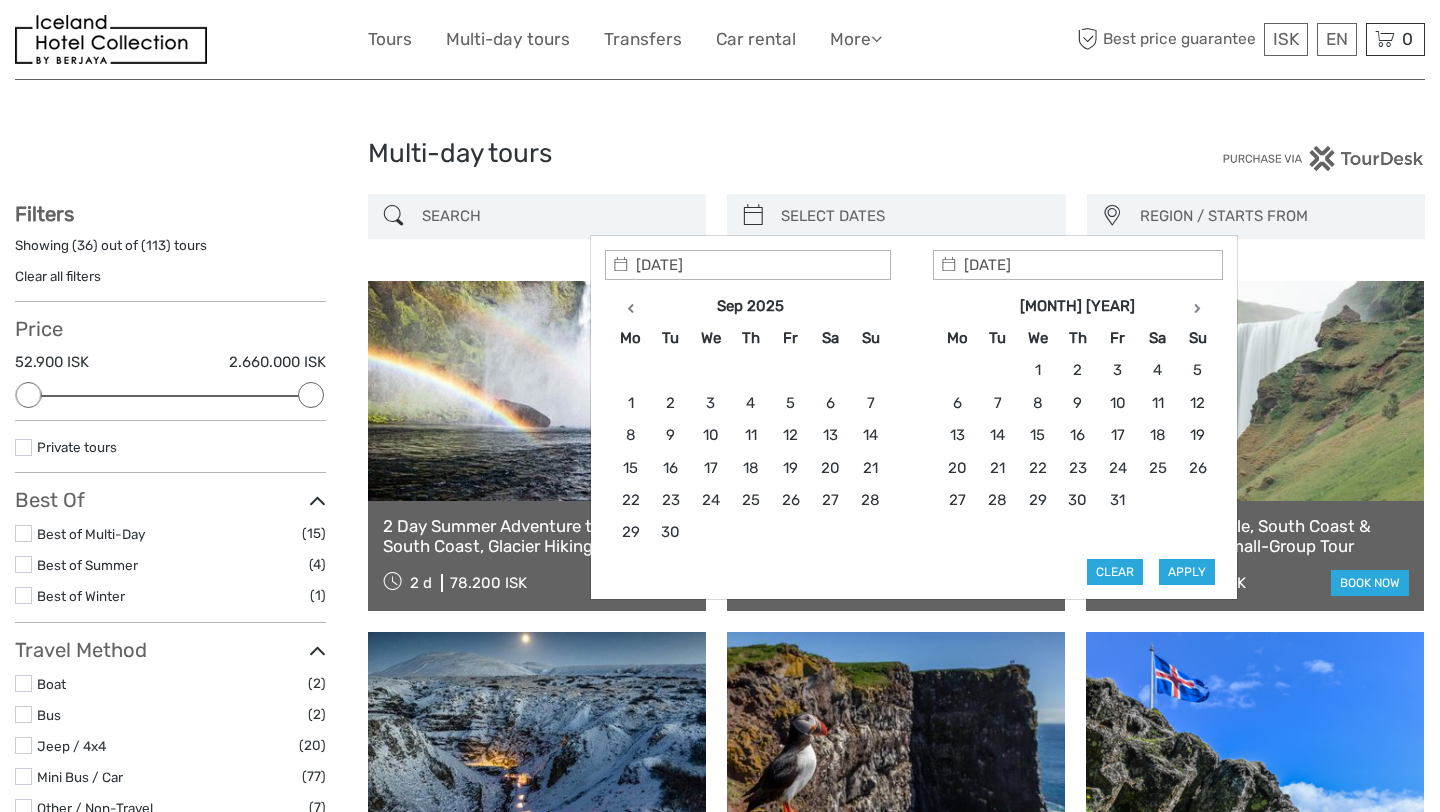 click at bounding box center (1197, 308) 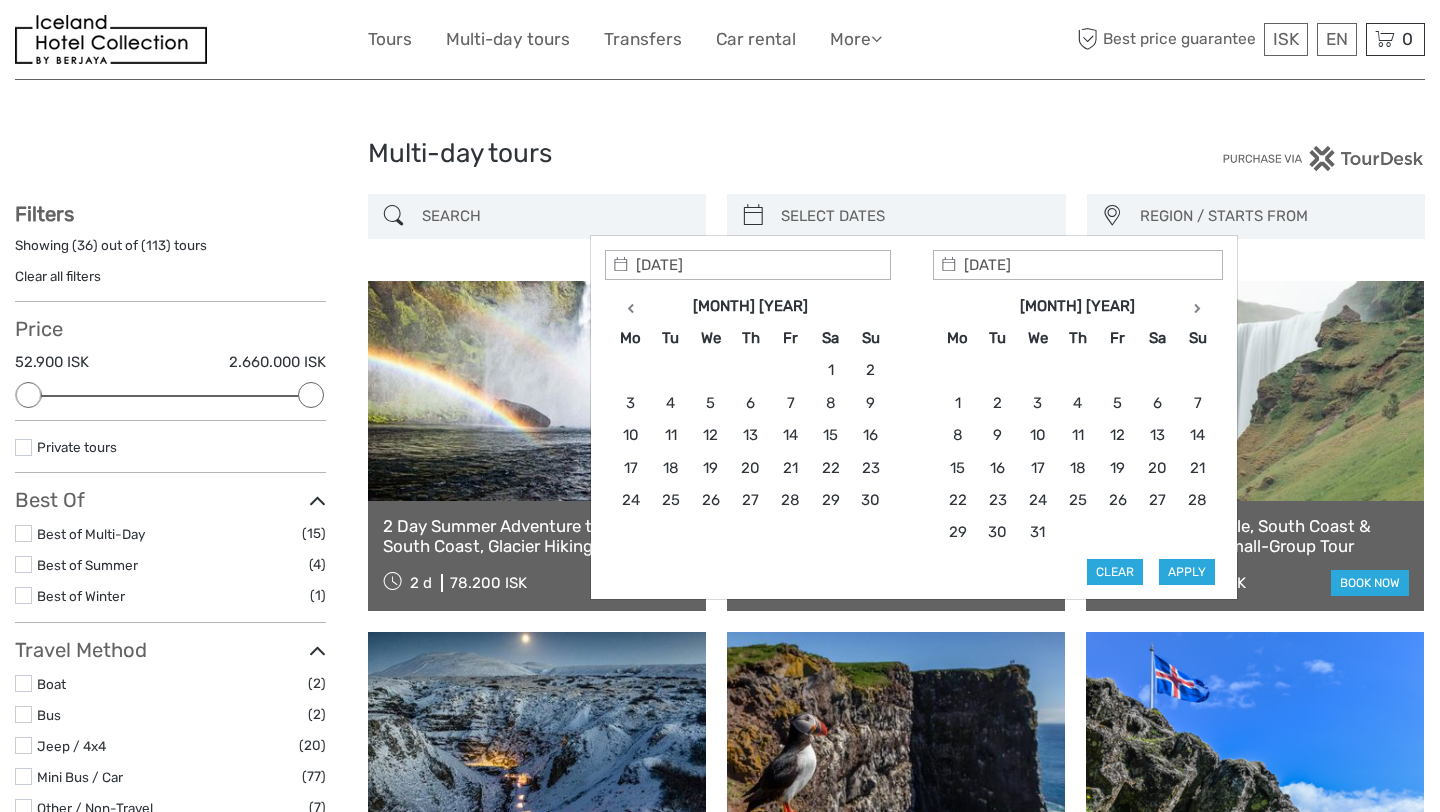 click at bounding box center [1197, 308] 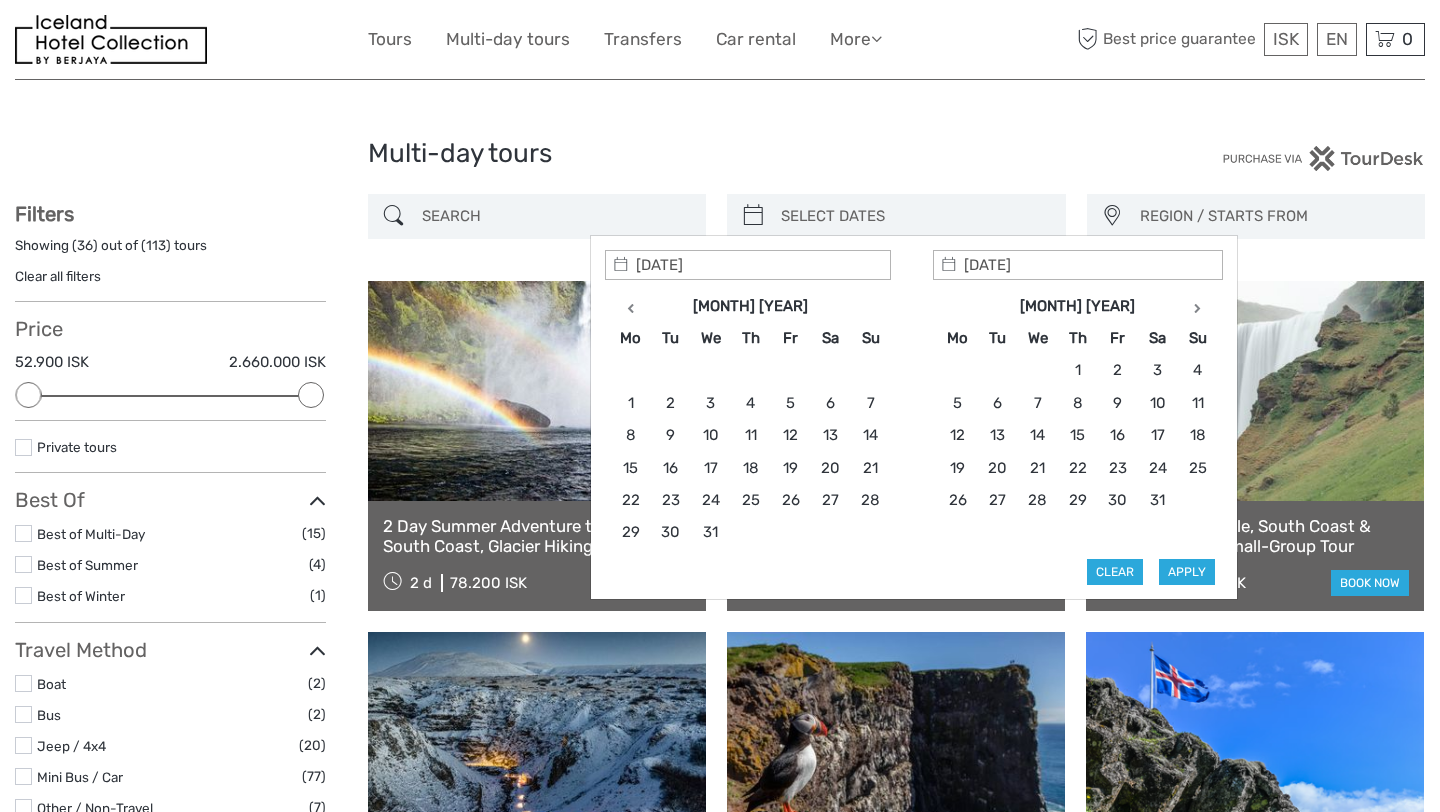 click at bounding box center [1197, 308] 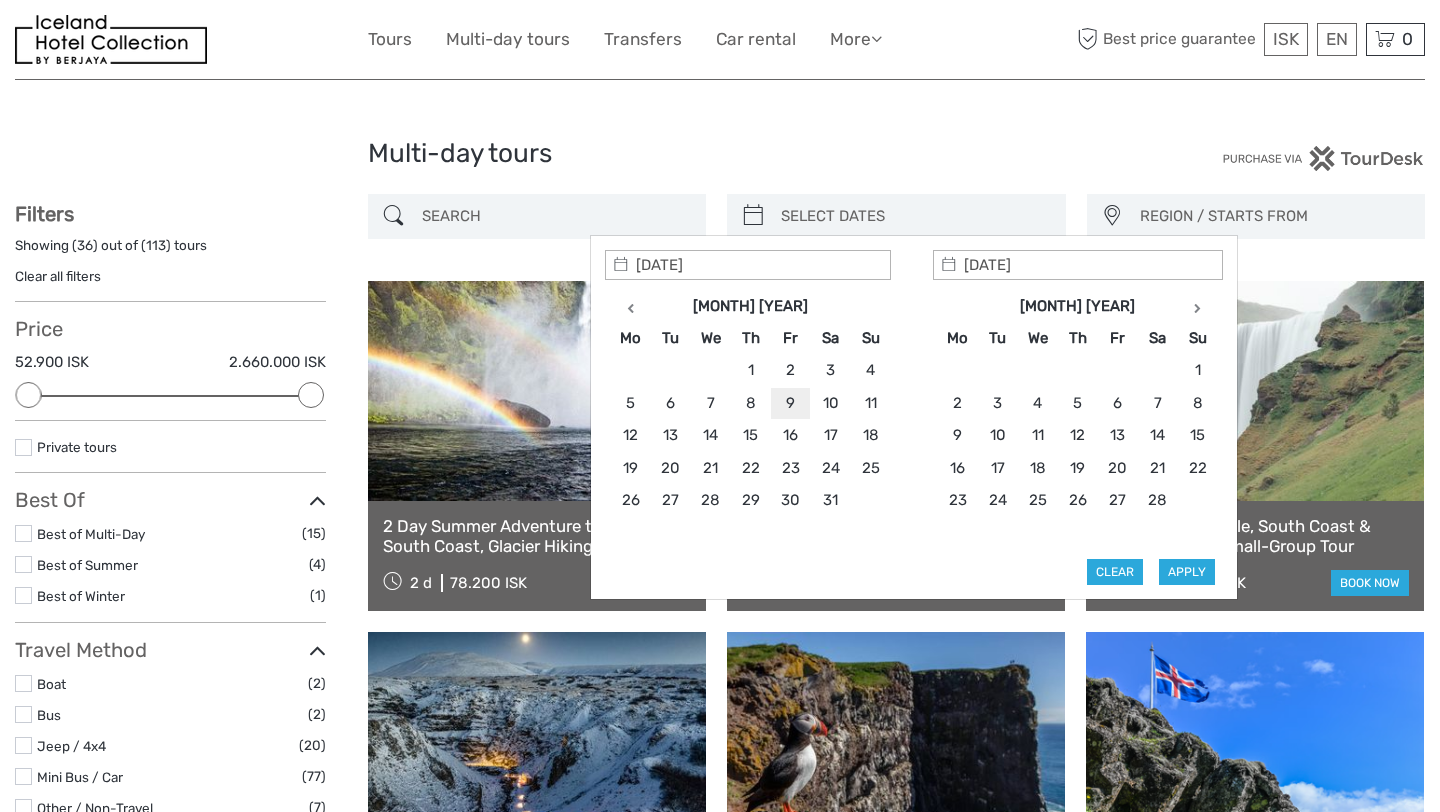 type on "09/01/2026" 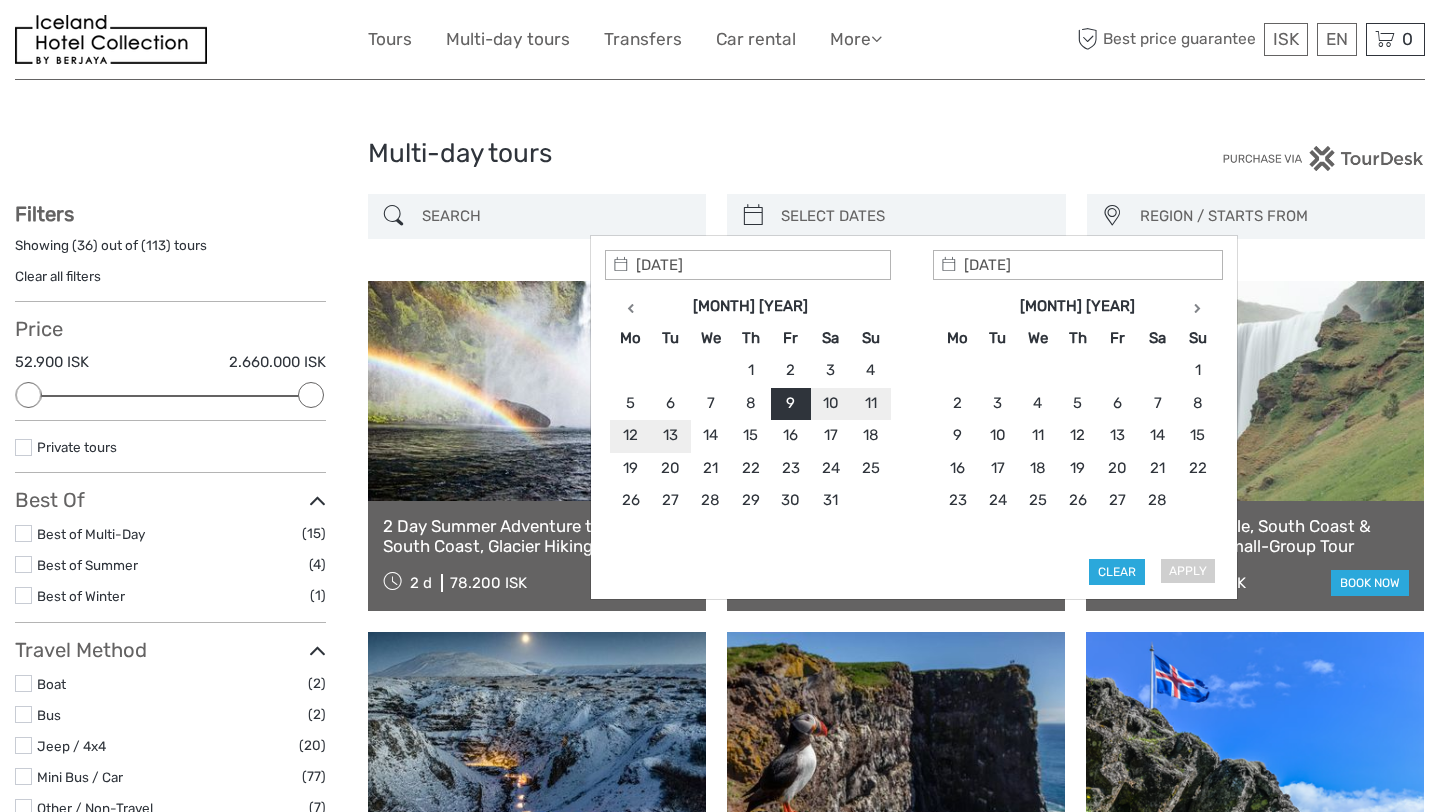 type on "12/01/2026" 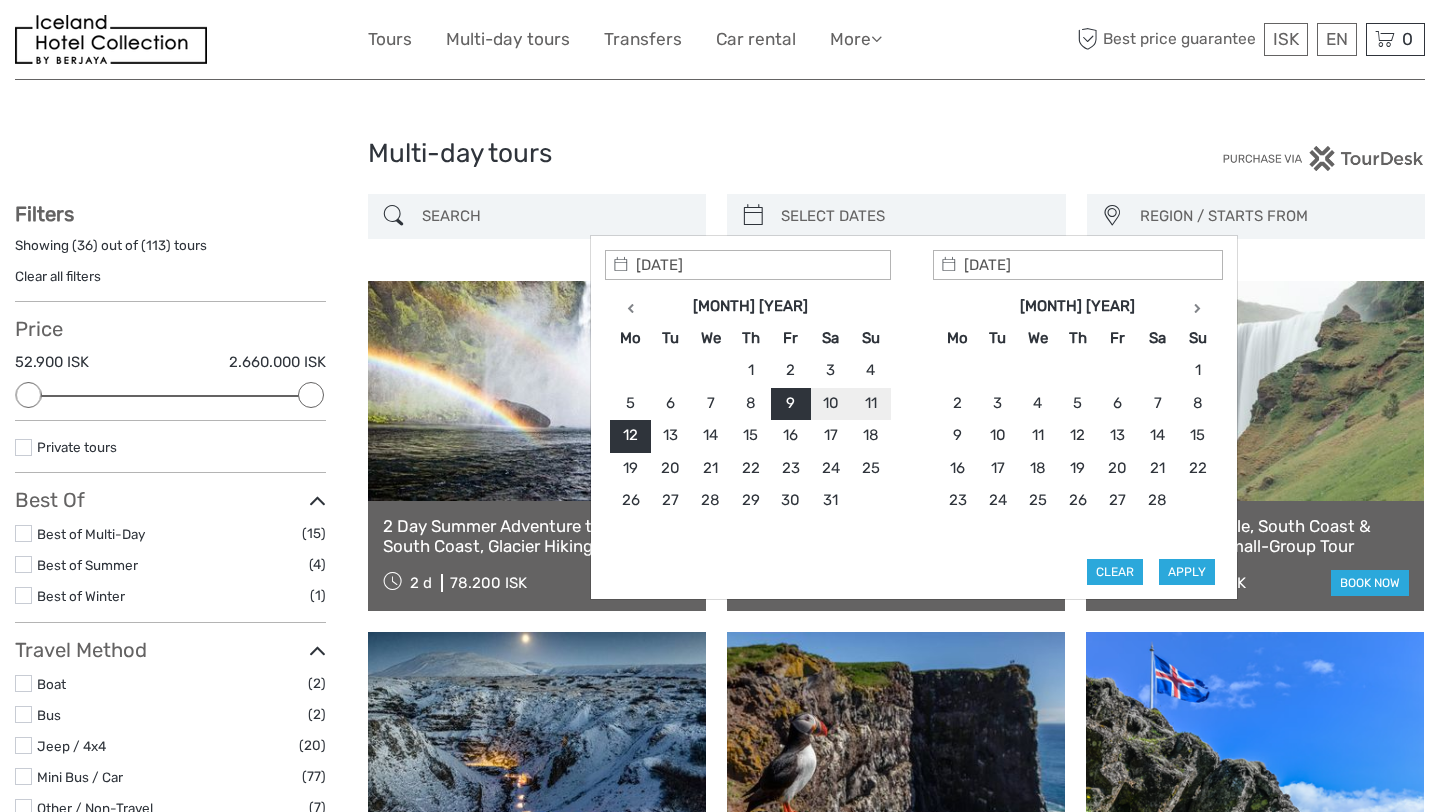 type on "09/01/2026" 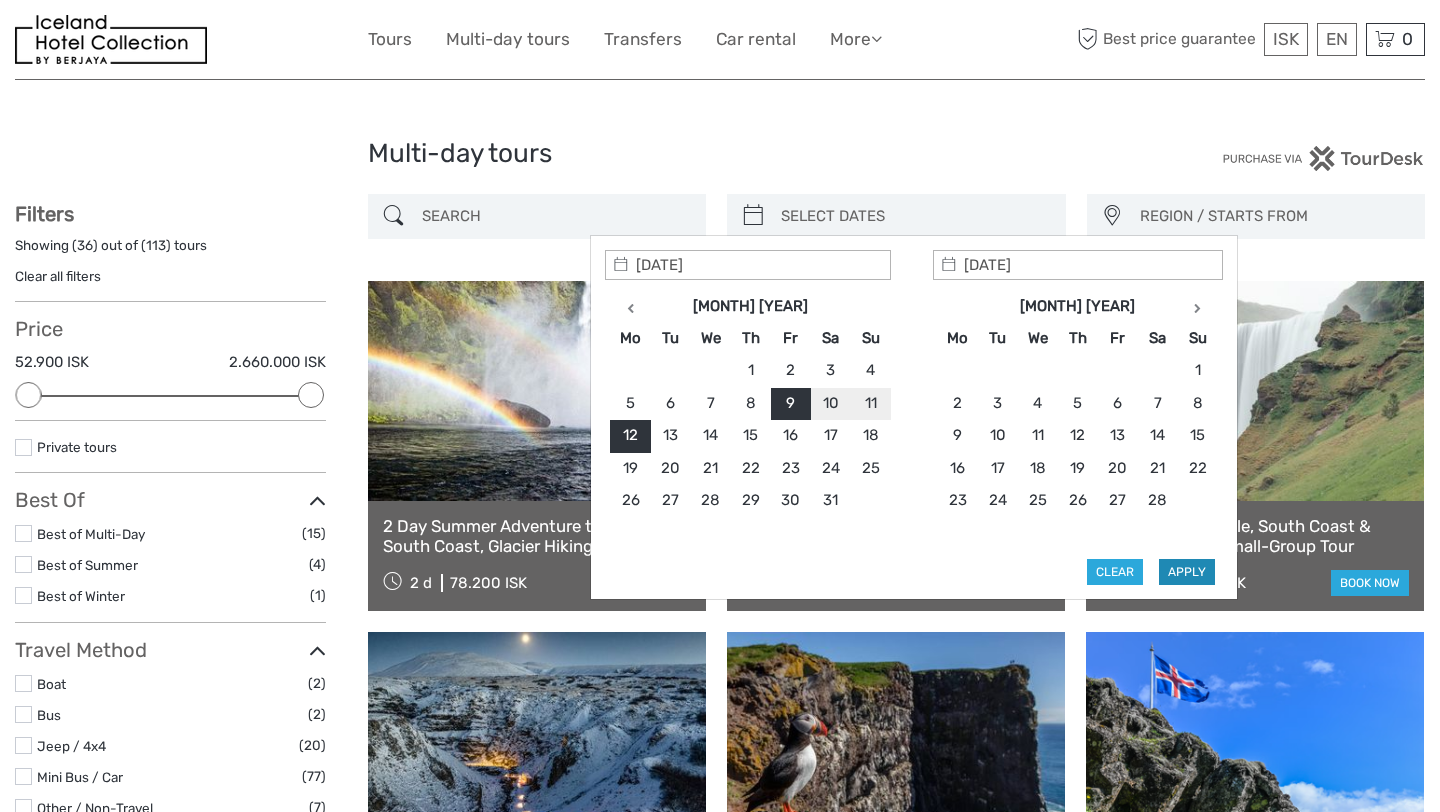 click on "Apply" at bounding box center (1187, 572) 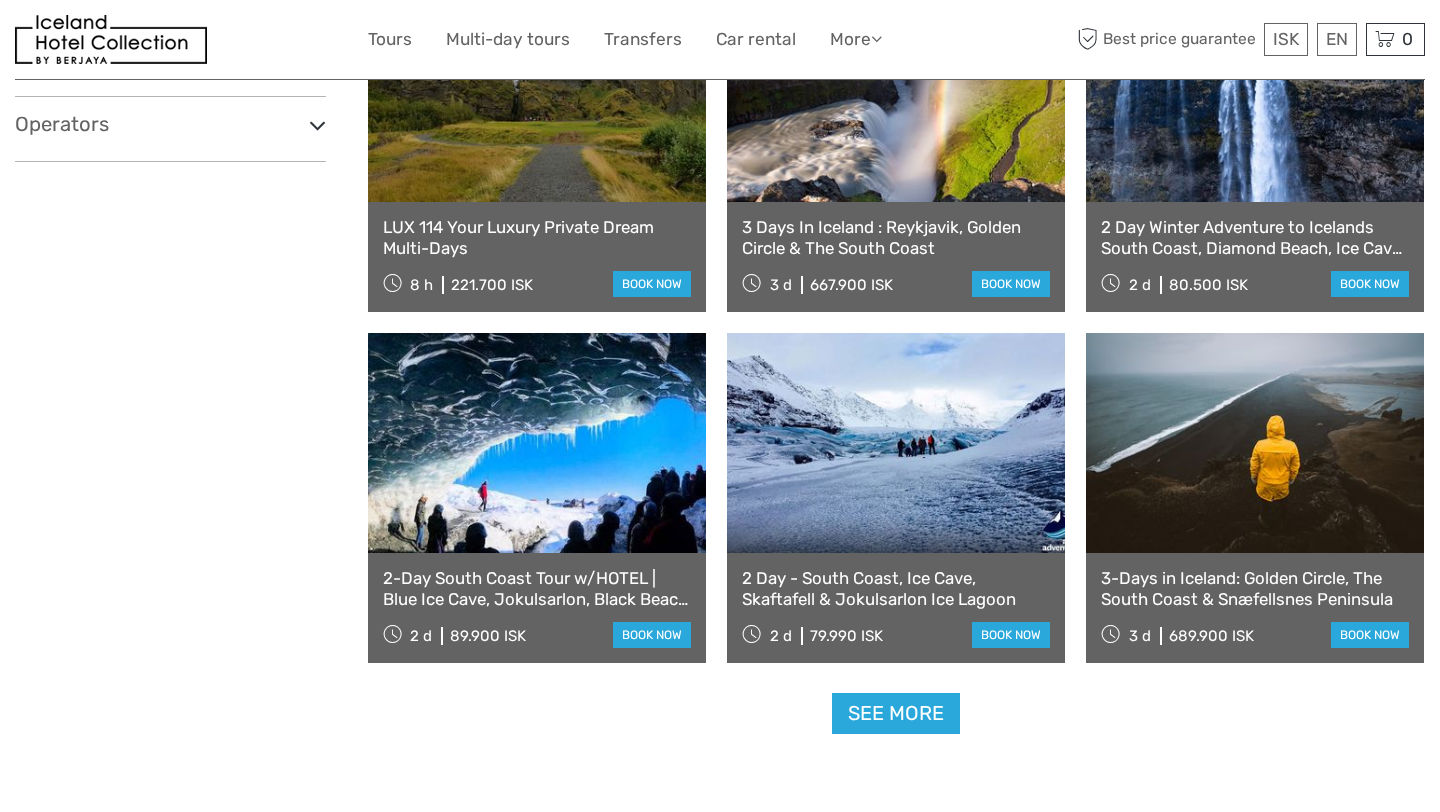 scroll, scrollTop: 1790, scrollLeft: 0, axis: vertical 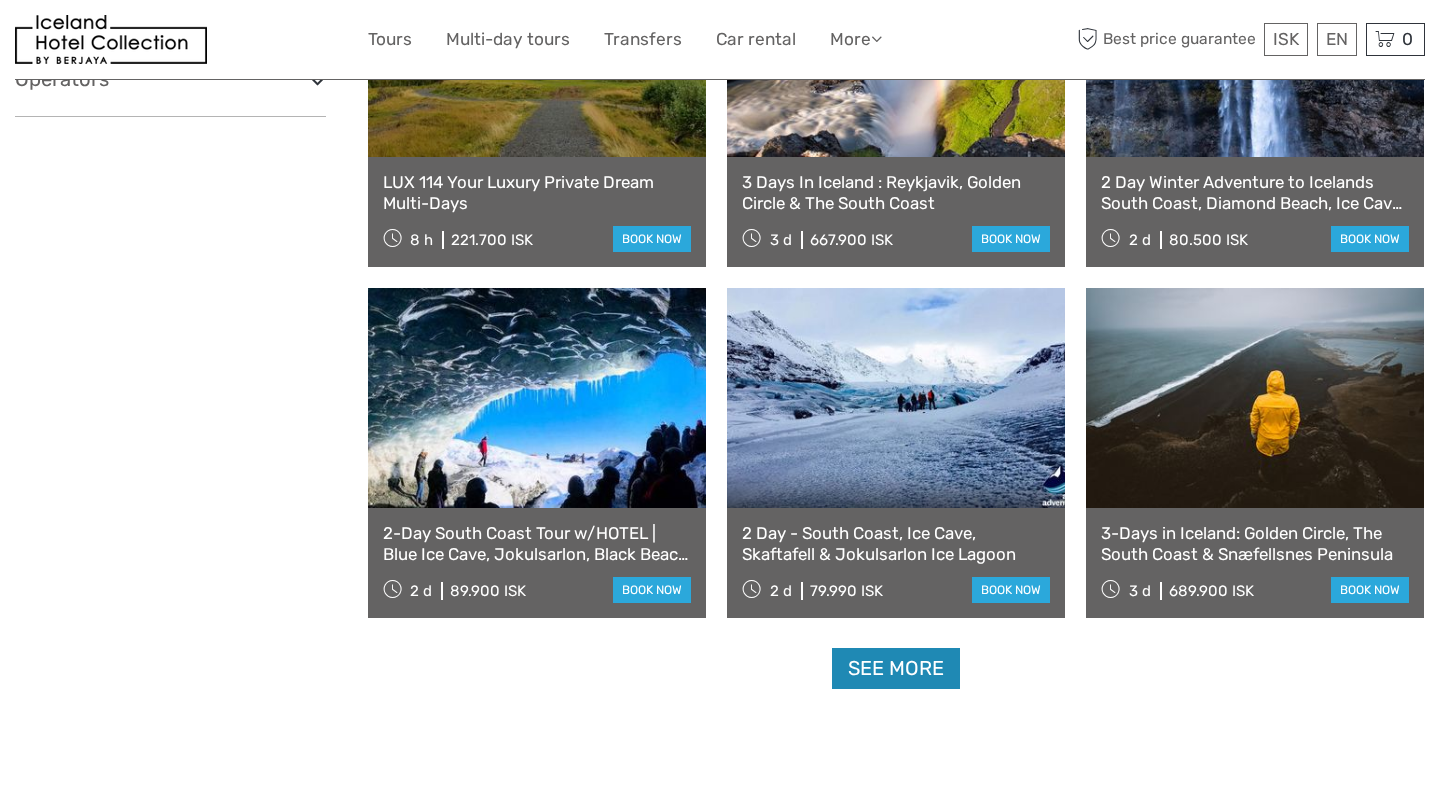 click on "See more" at bounding box center [896, 668] 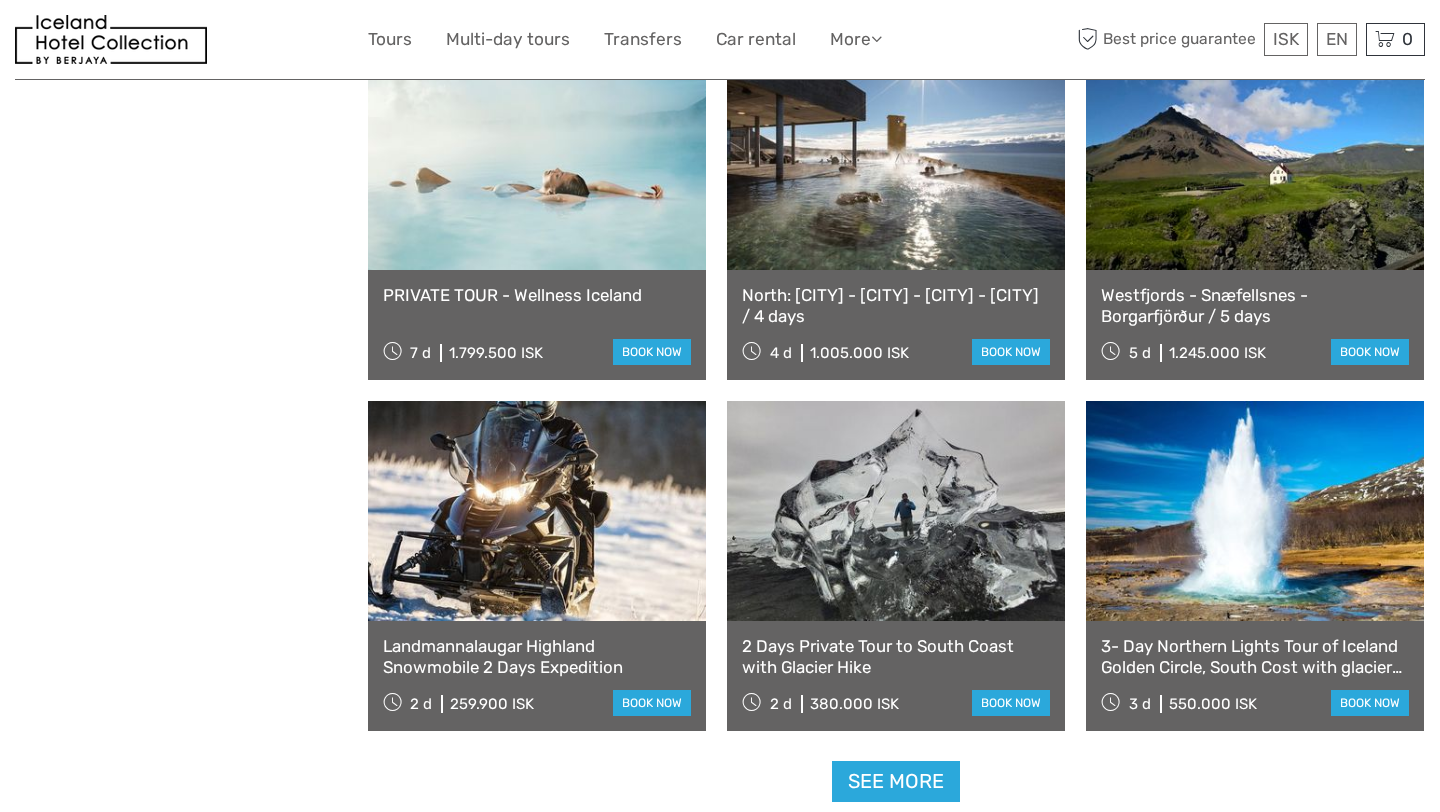 scroll, scrollTop: 3801, scrollLeft: 0, axis: vertical 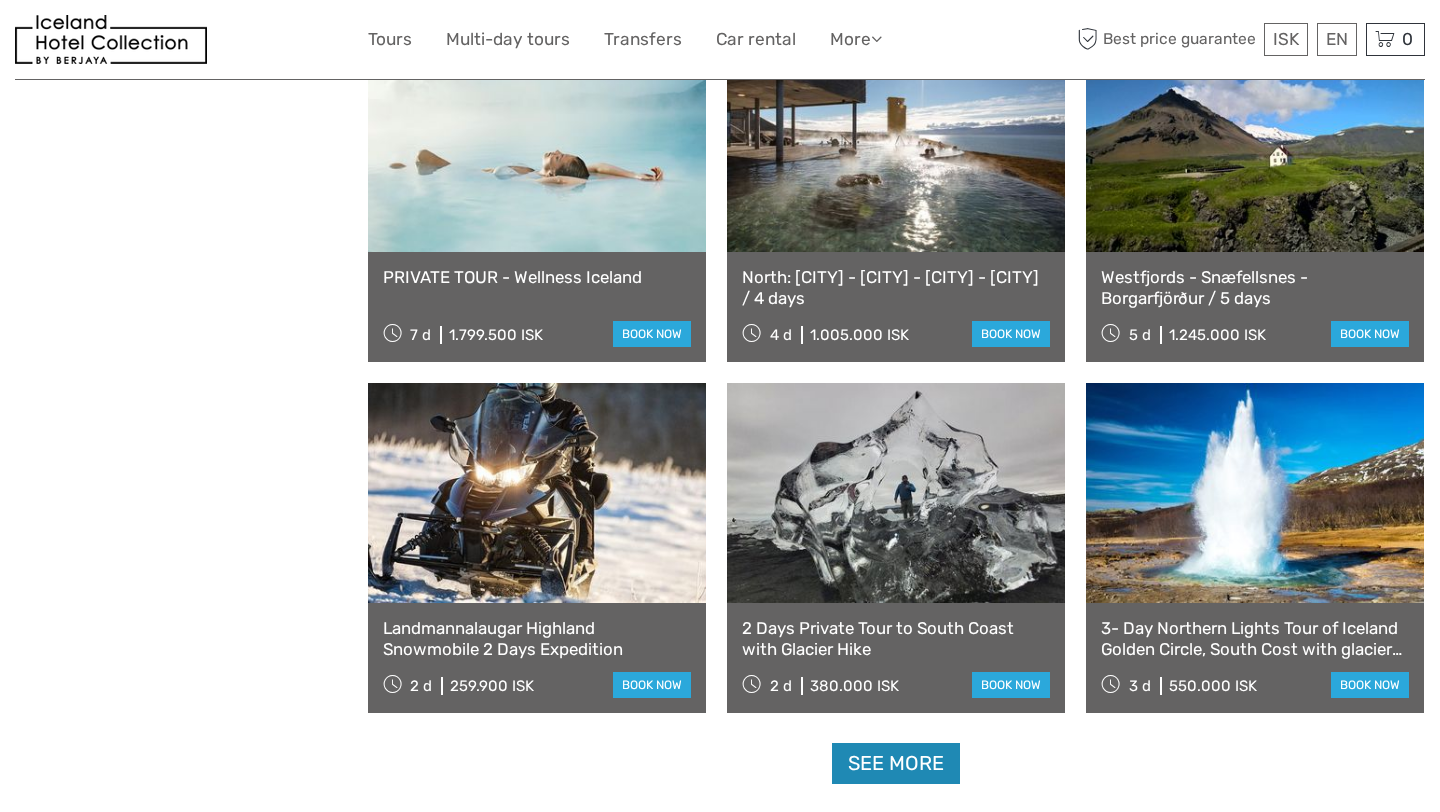 click on "See more" at bounding box center [896, 763] 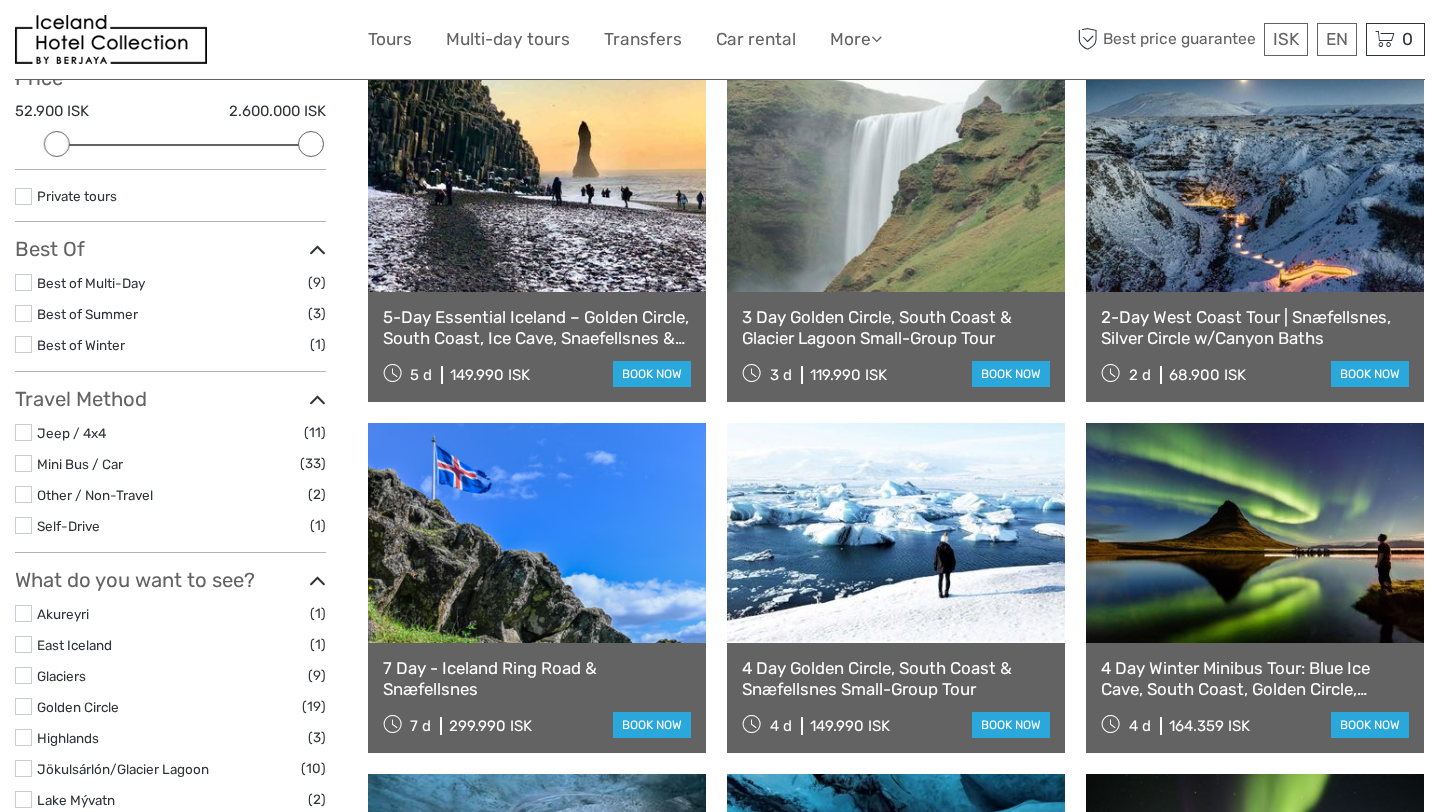 scroll, scrollTop: 238, scrollLeft: 0, axis: vertical 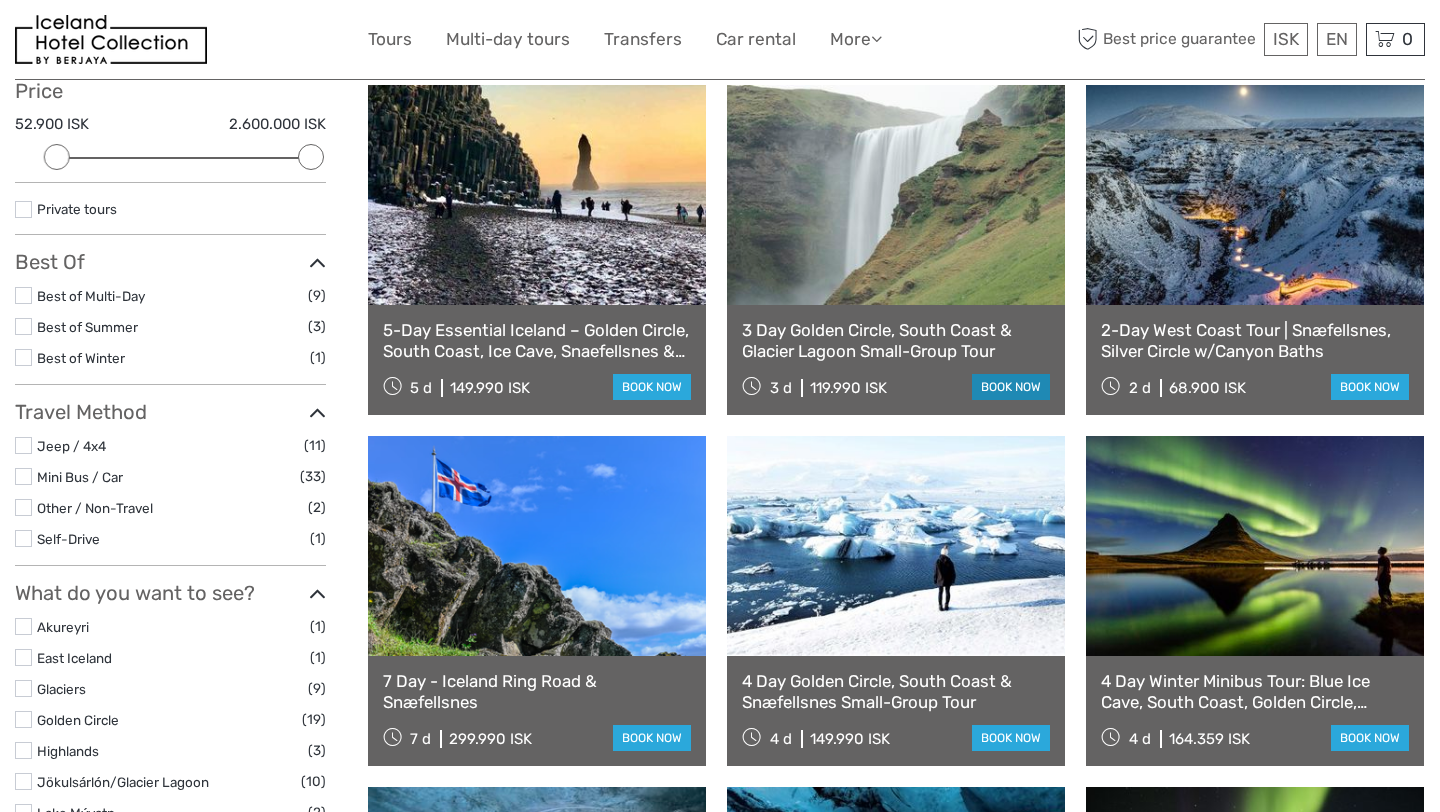 click on "book now" at bounding box center [1011, 387] 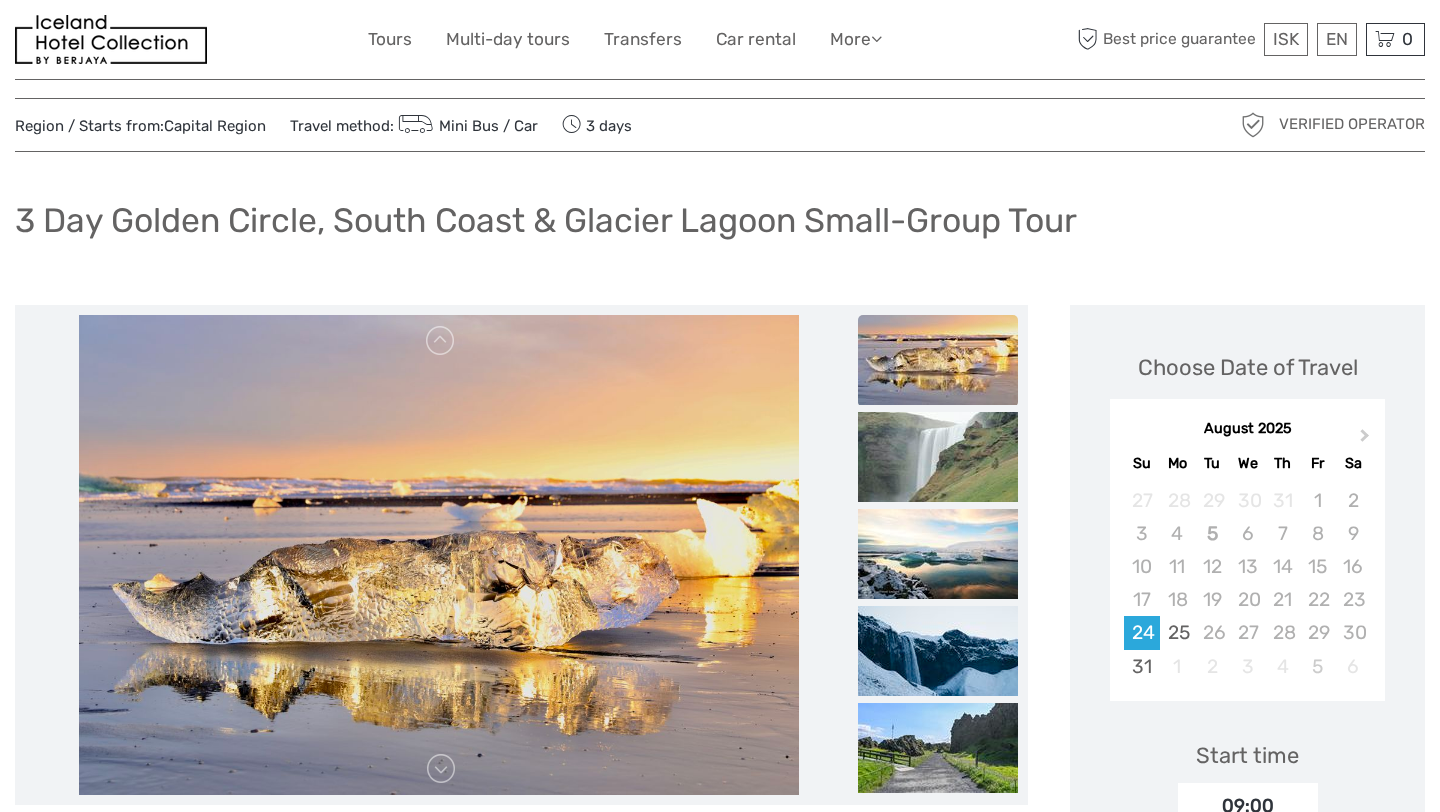 scroll, scrollTop: 69, scrollLeft: 0, axis: vertical 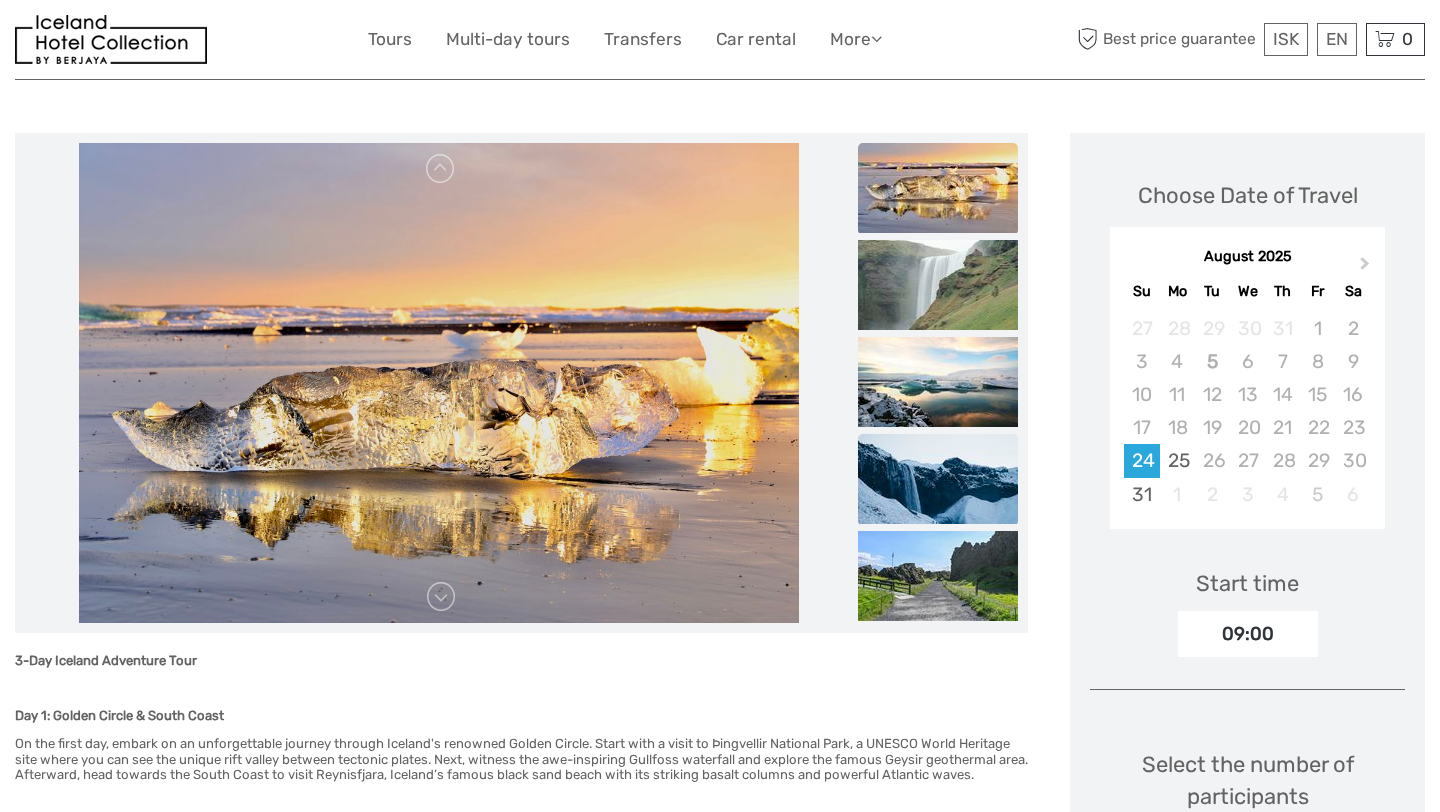 click at bounding box center (938, 479) 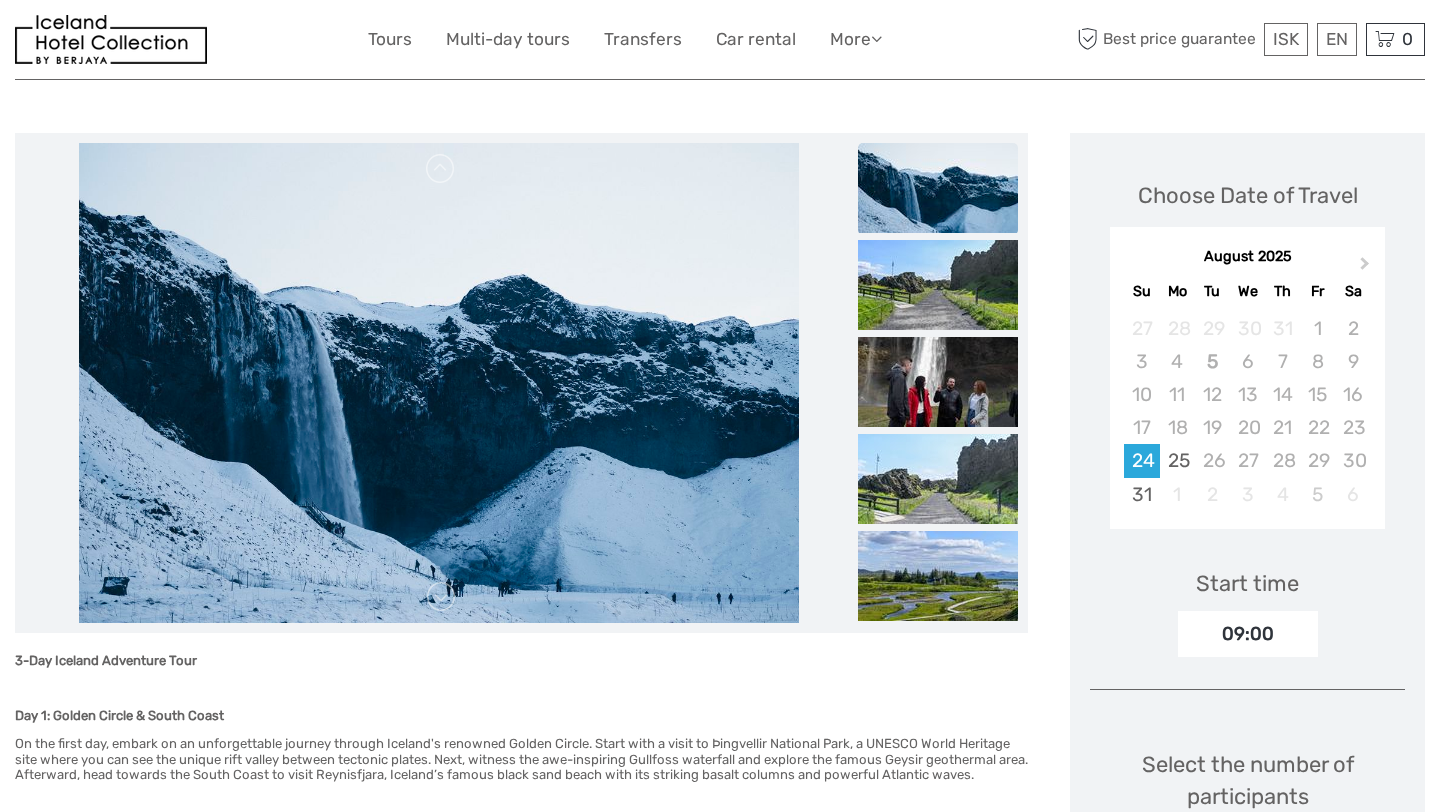 click at bounding box center (938, 725) 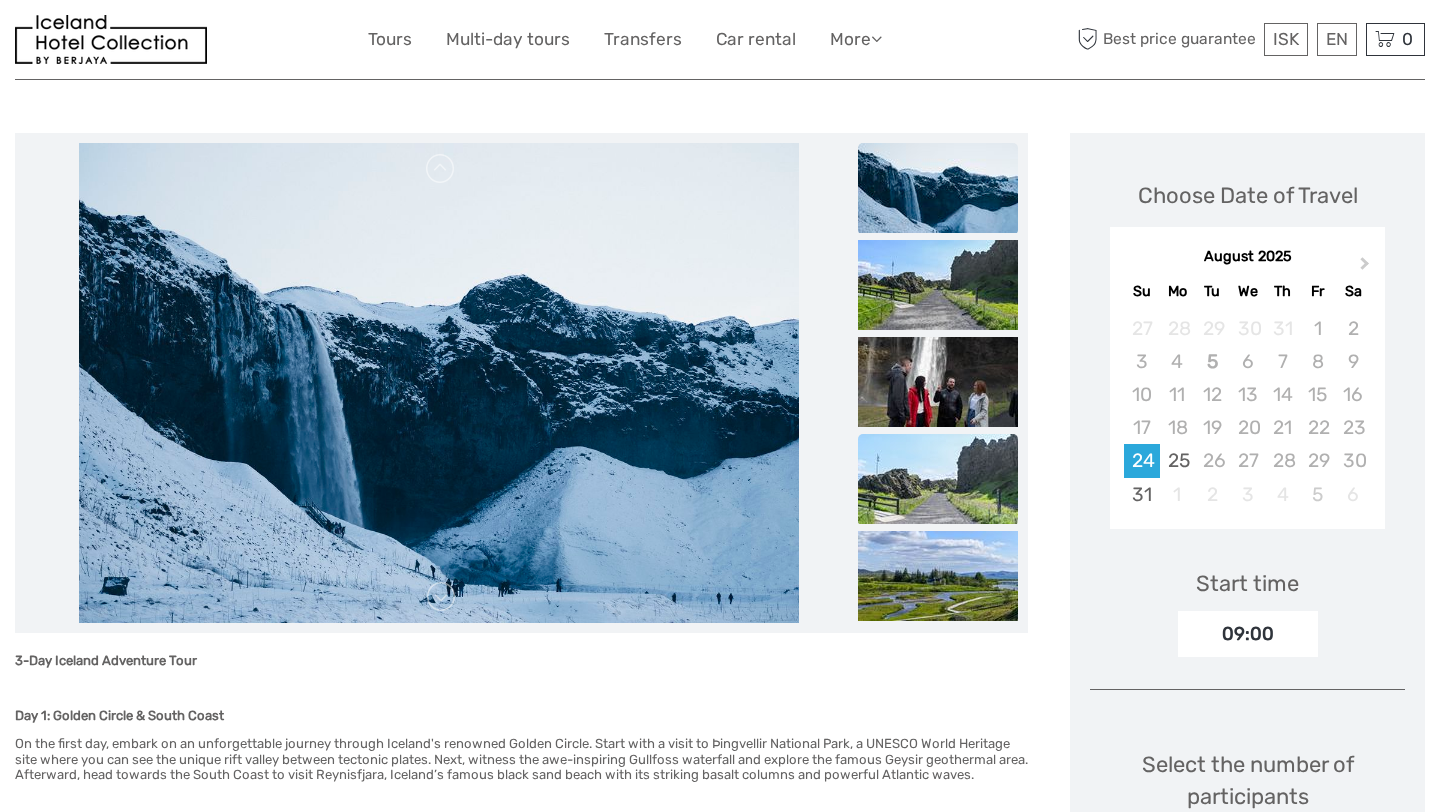 click at bounding box center [938, 479] 